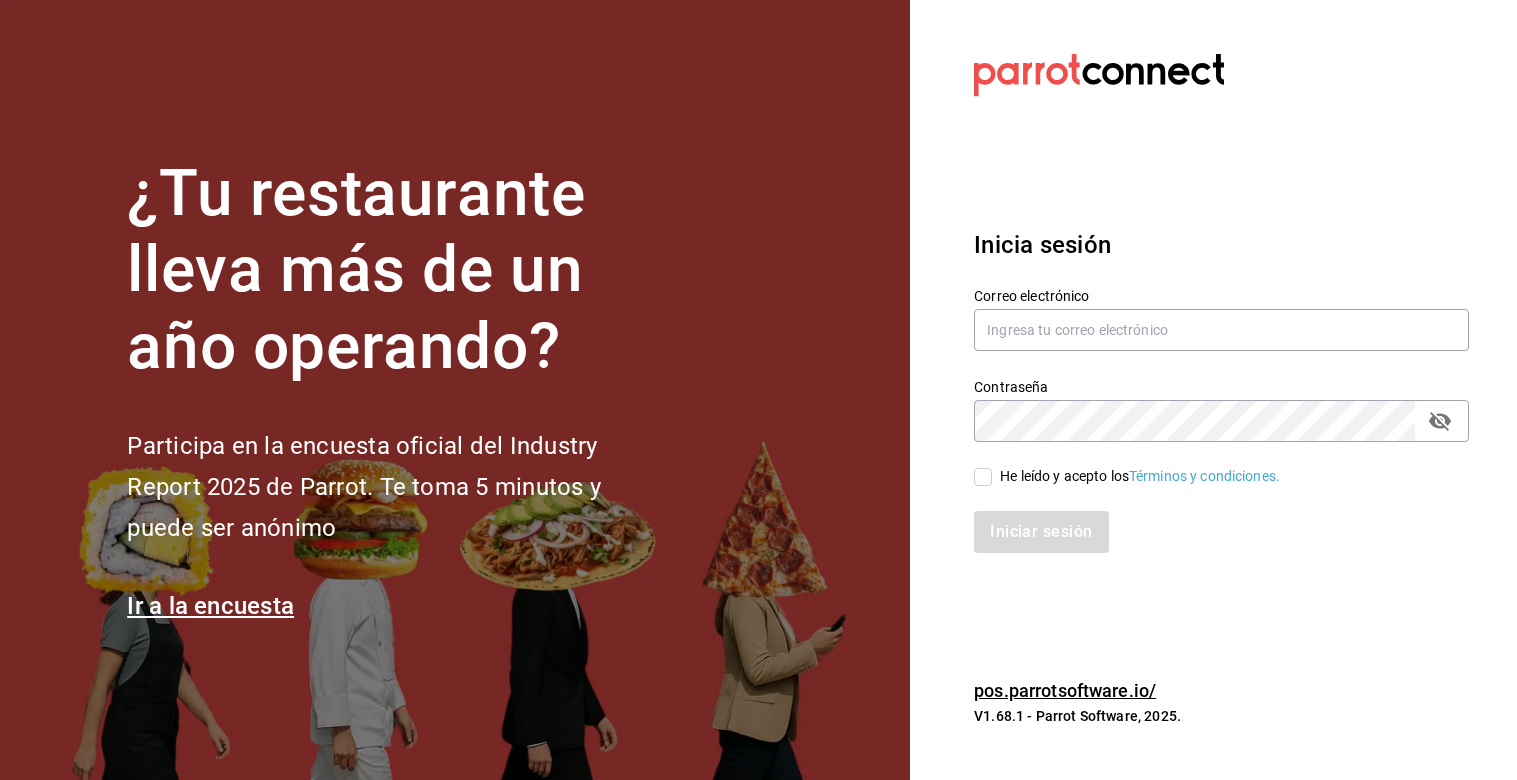 scroll, scrollTop: 0, scrollLeft: 0, axis: both 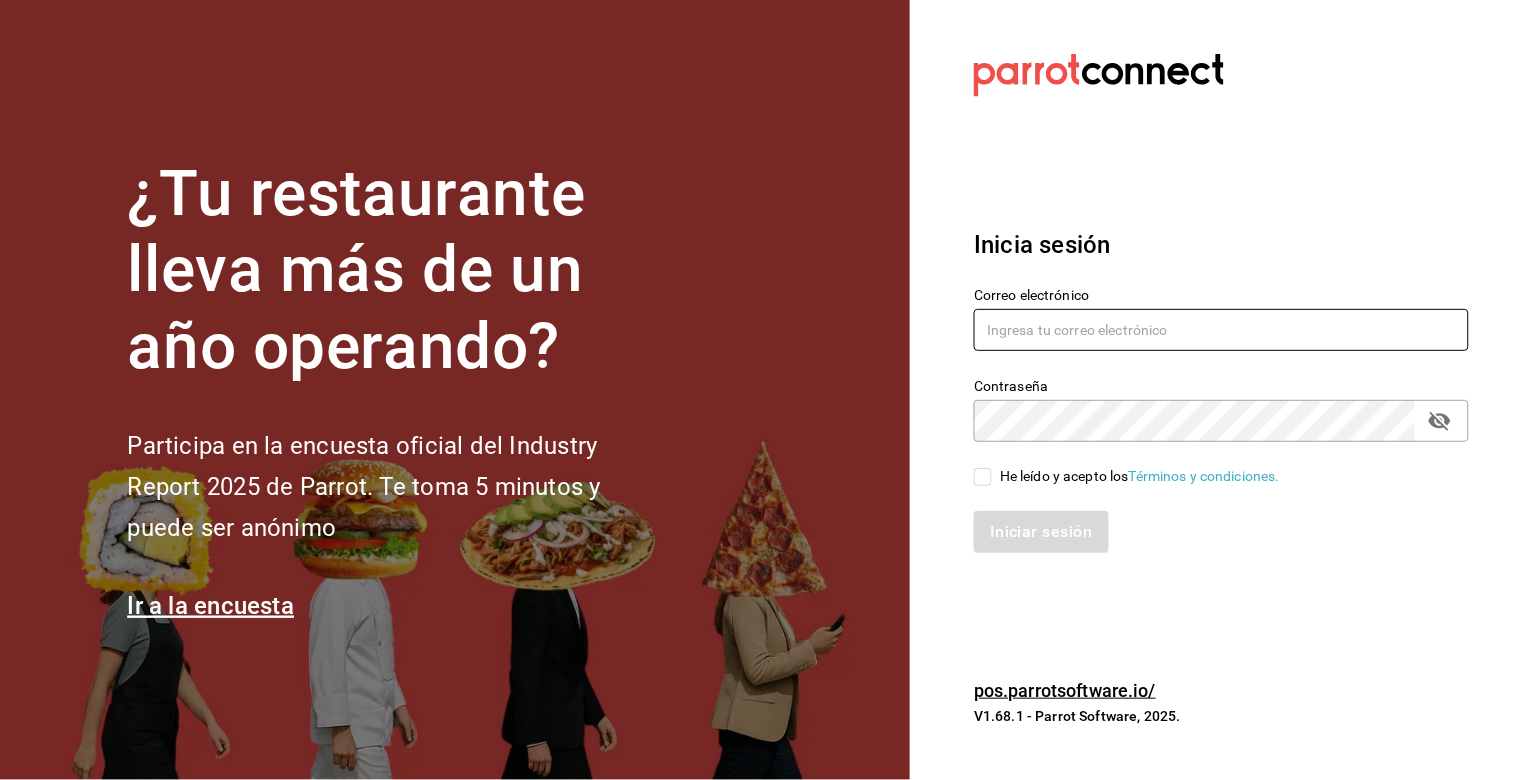 type on "[EMAIL]" 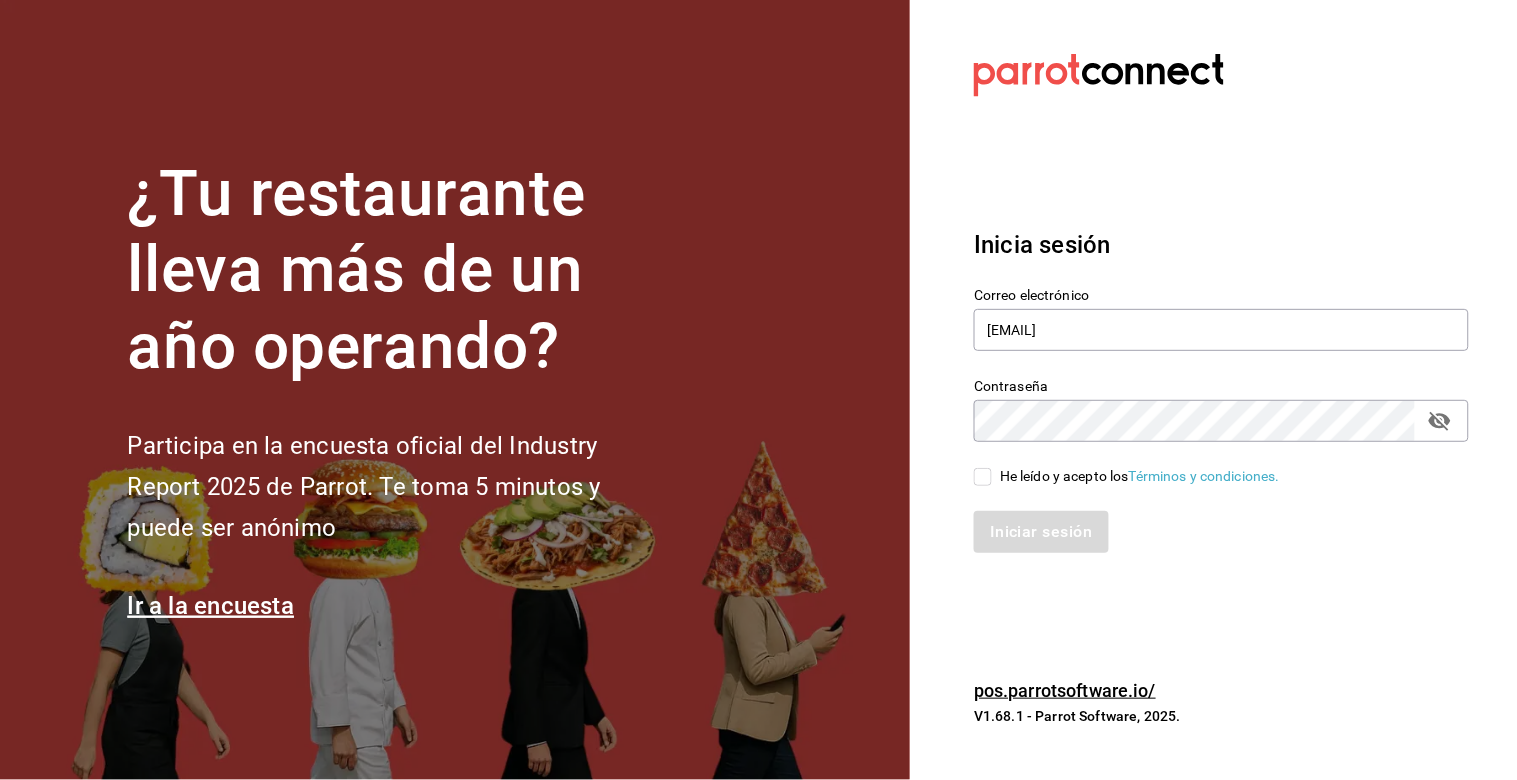 click on "He leído y acepto los  Términos y condiciones." at bounding box center (983, 477) 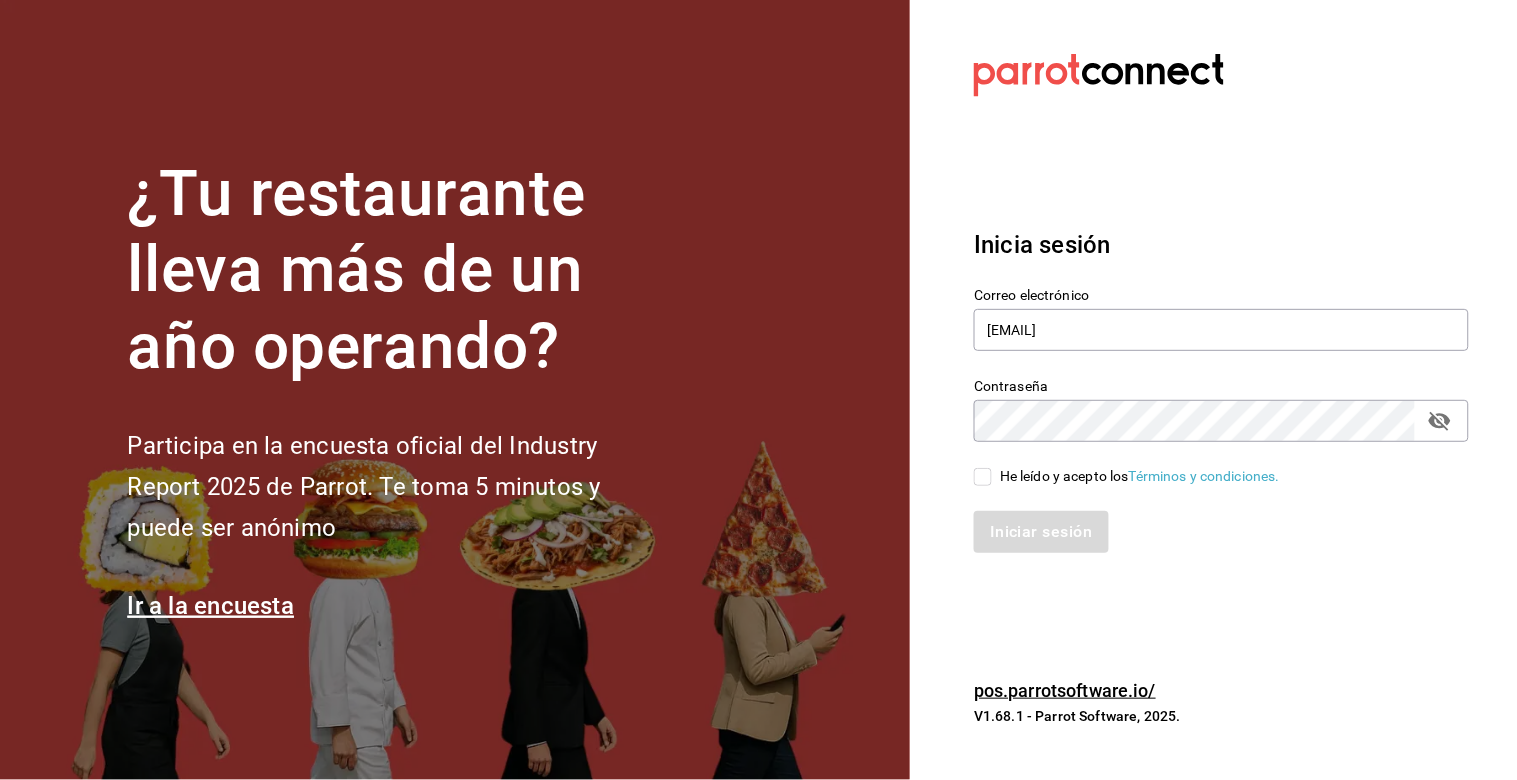 checkbox on "true" 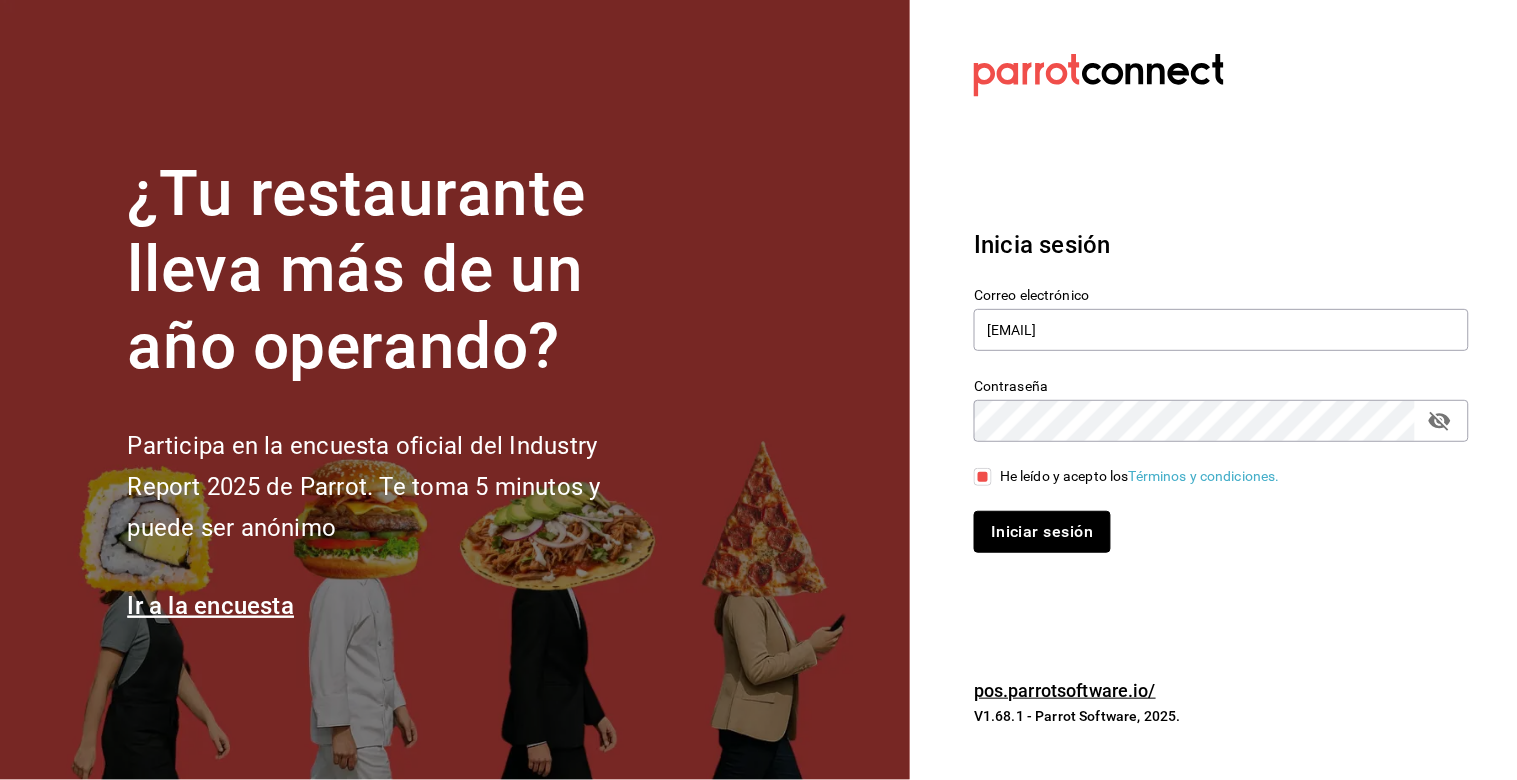 drag, startPoint x: 1015, startPoint y: 523, endPoint x: 1064, endPoint y: 567, distance: 65.8559 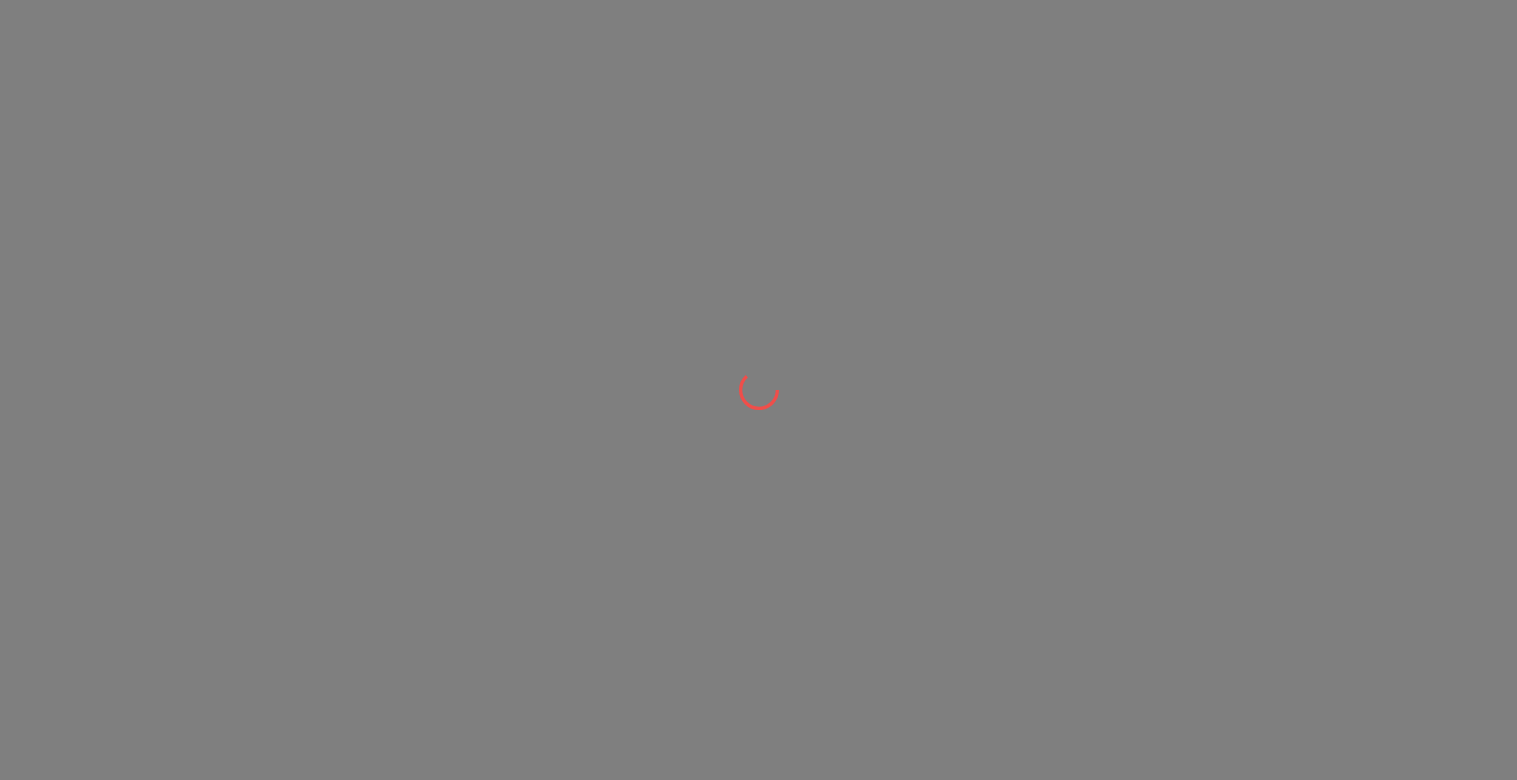 scroll, scrollTop: 0, scrollLeft: 0, axis: both 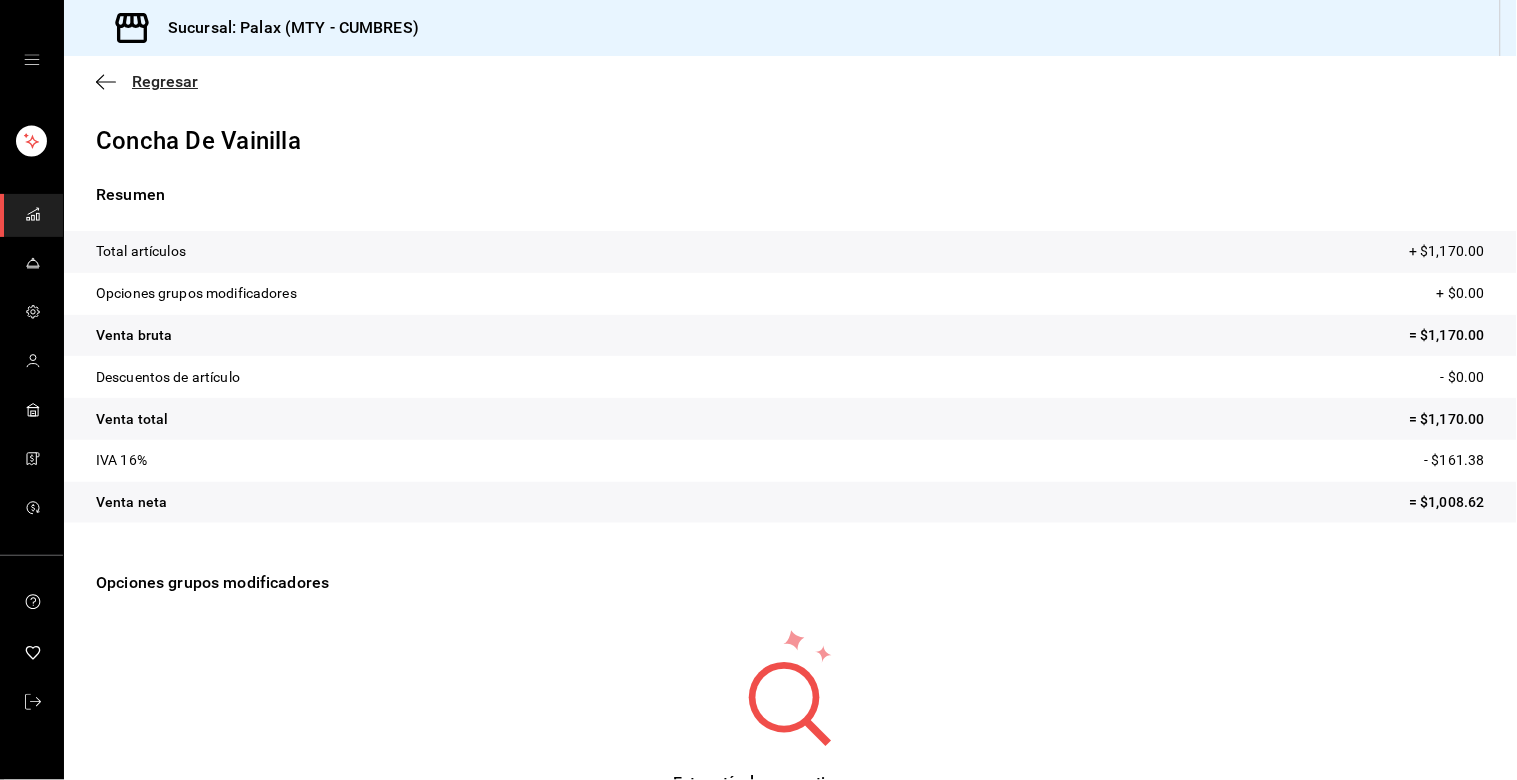 click 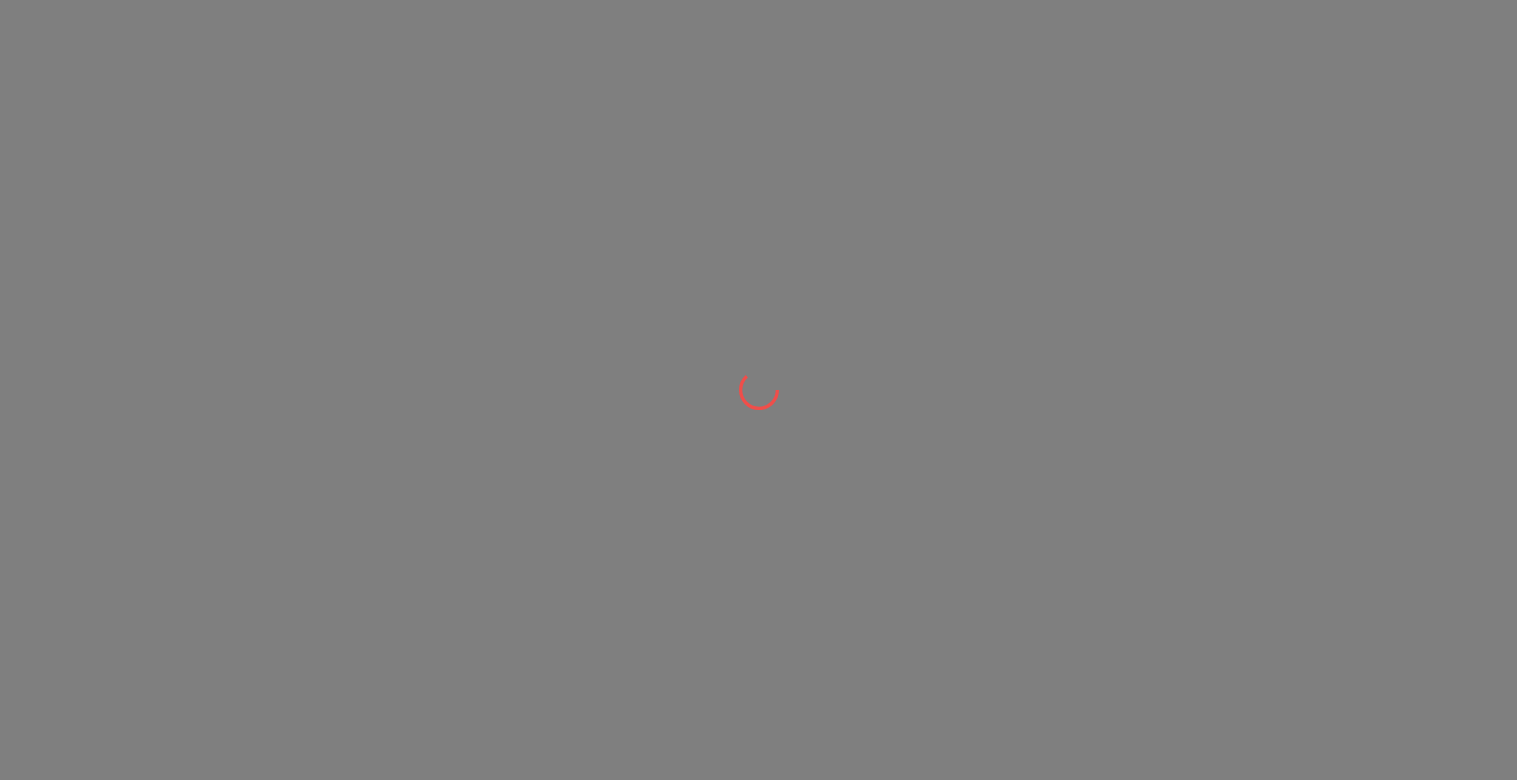 scroll, scrollTop: 0, scrollLeft: 0, axis: both 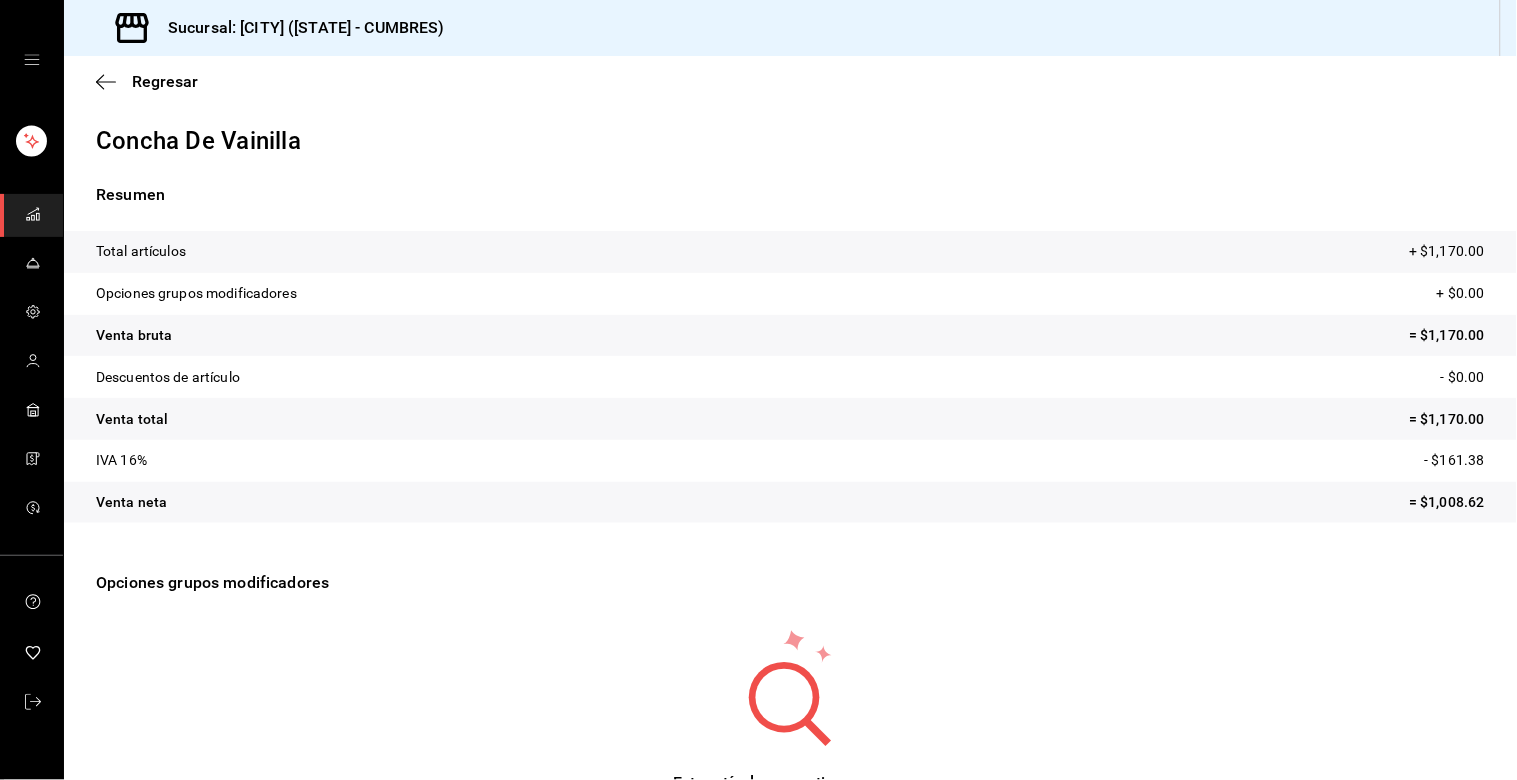 click on "Regresar" at bounding box center (790, 81) 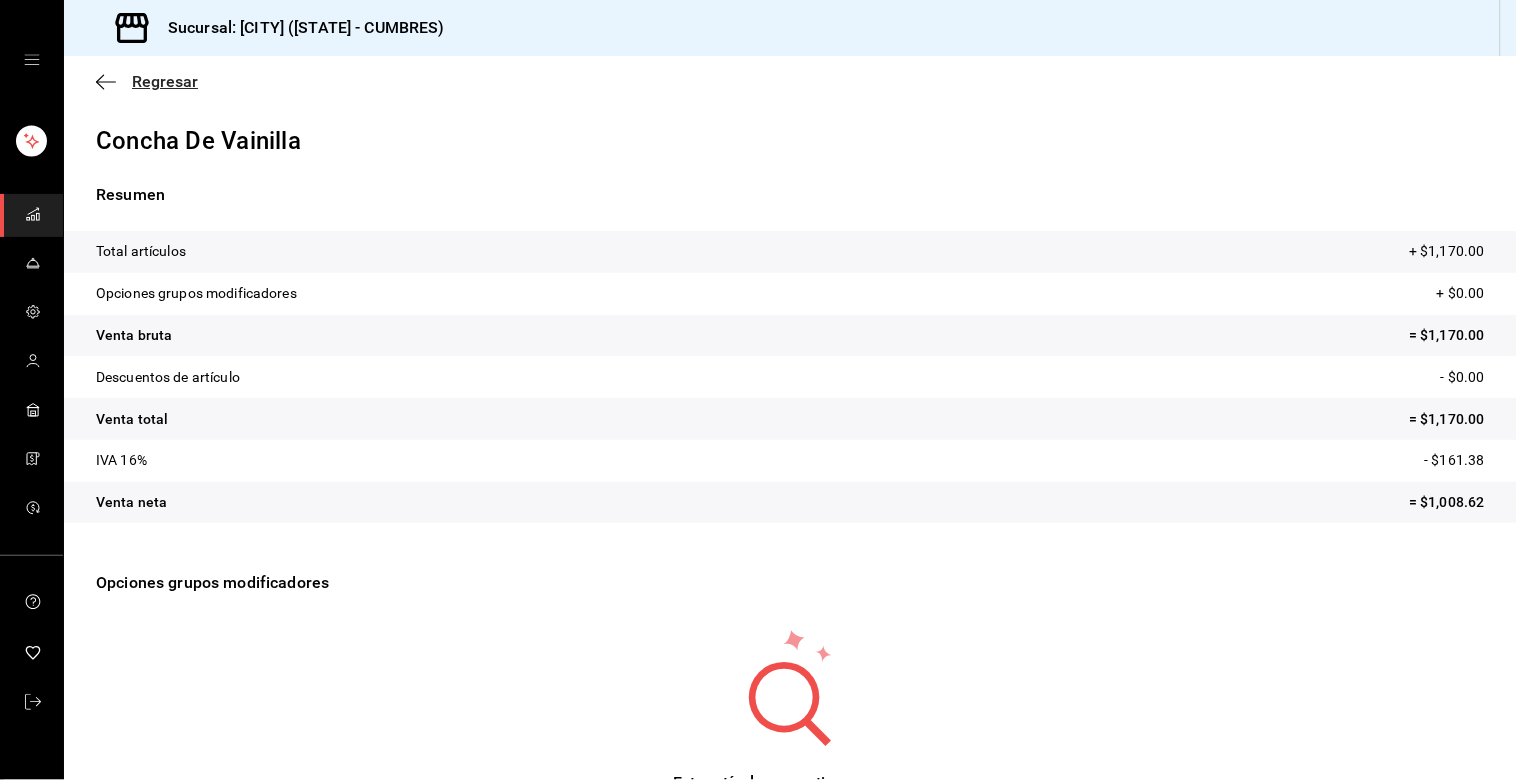 click 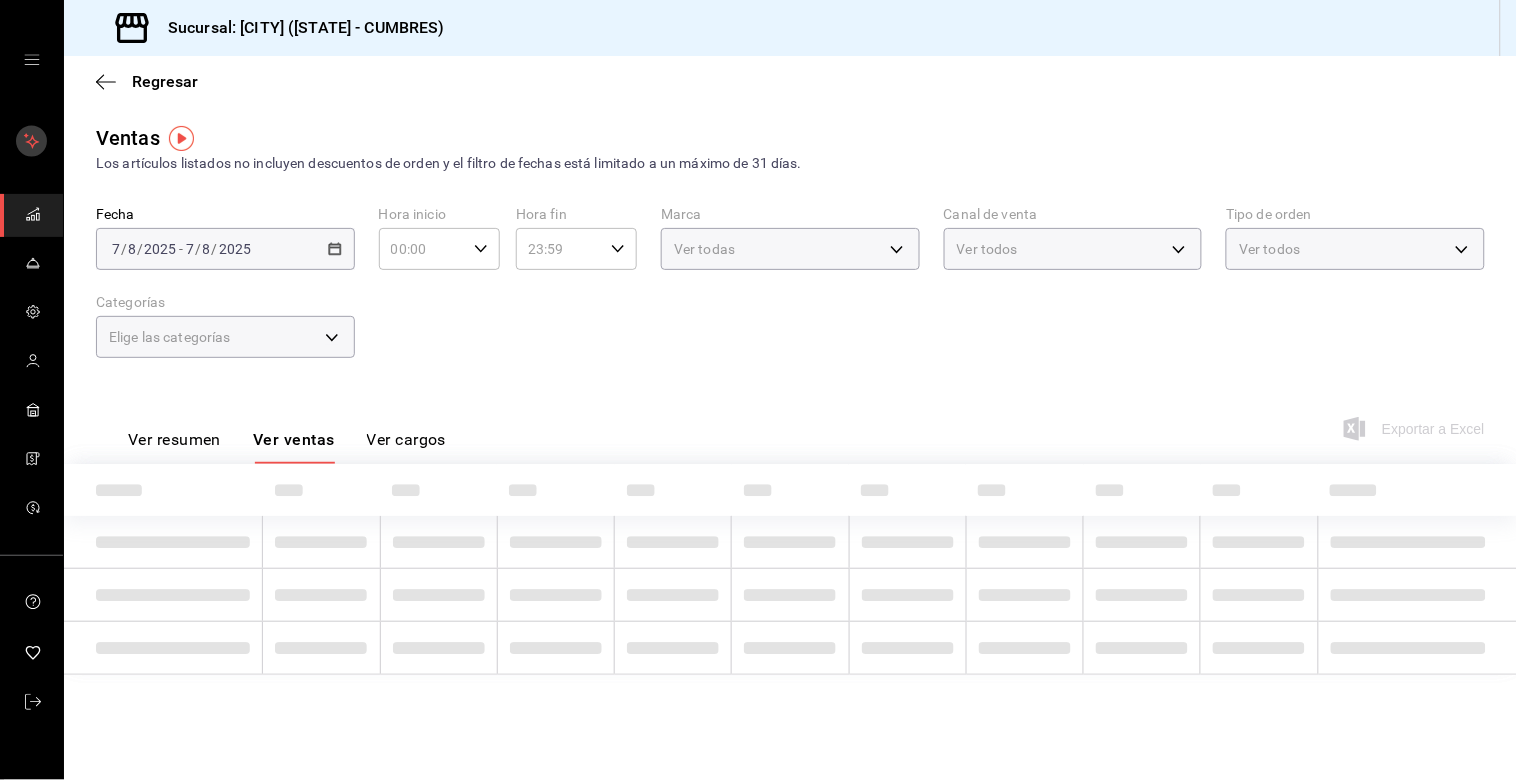 type on "07:00" 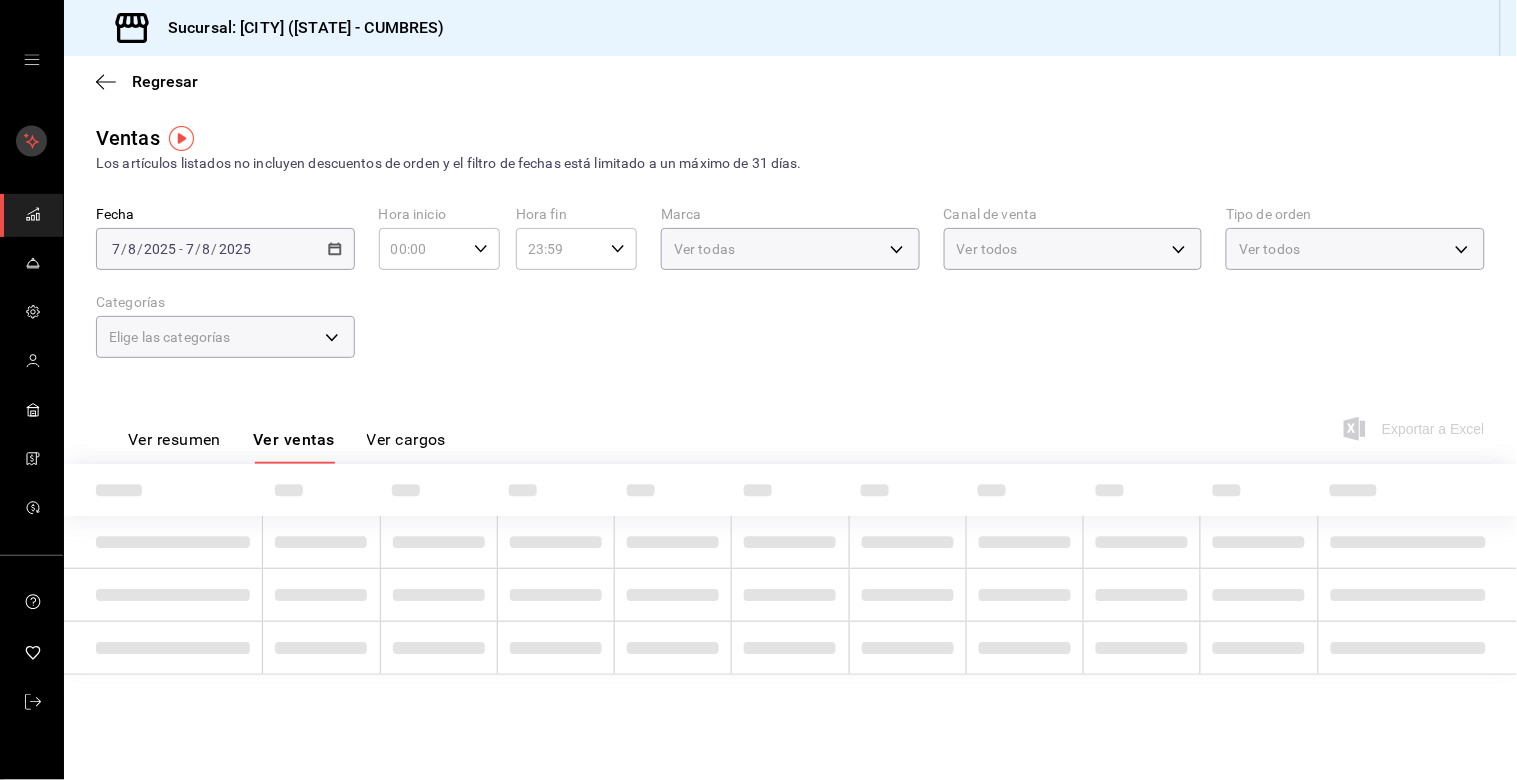 type on "[UUID],[UUID],[UUID],[UUID]" 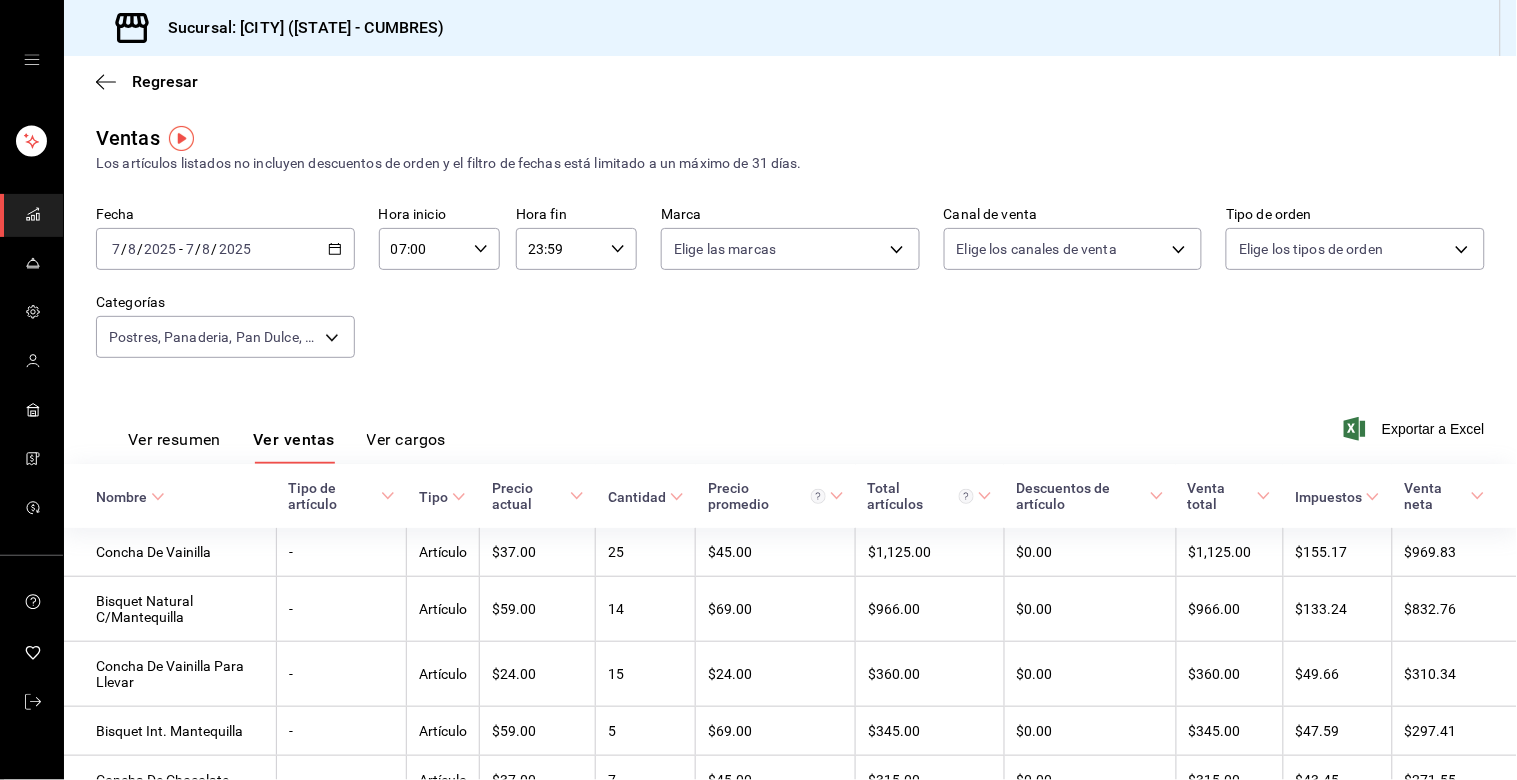 click 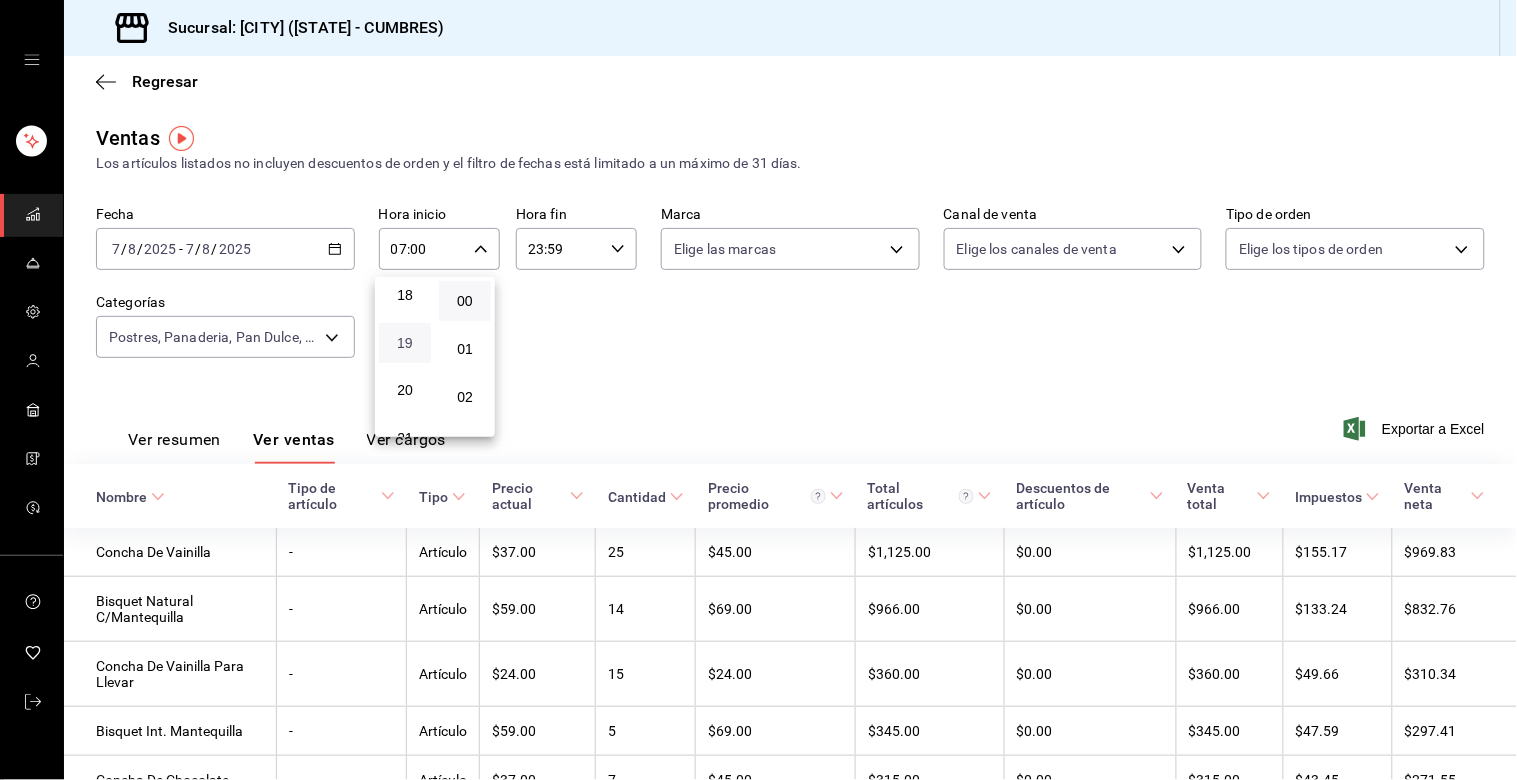 scroll, scrollTop: 981, scrollLeft: 0, axis: vertical 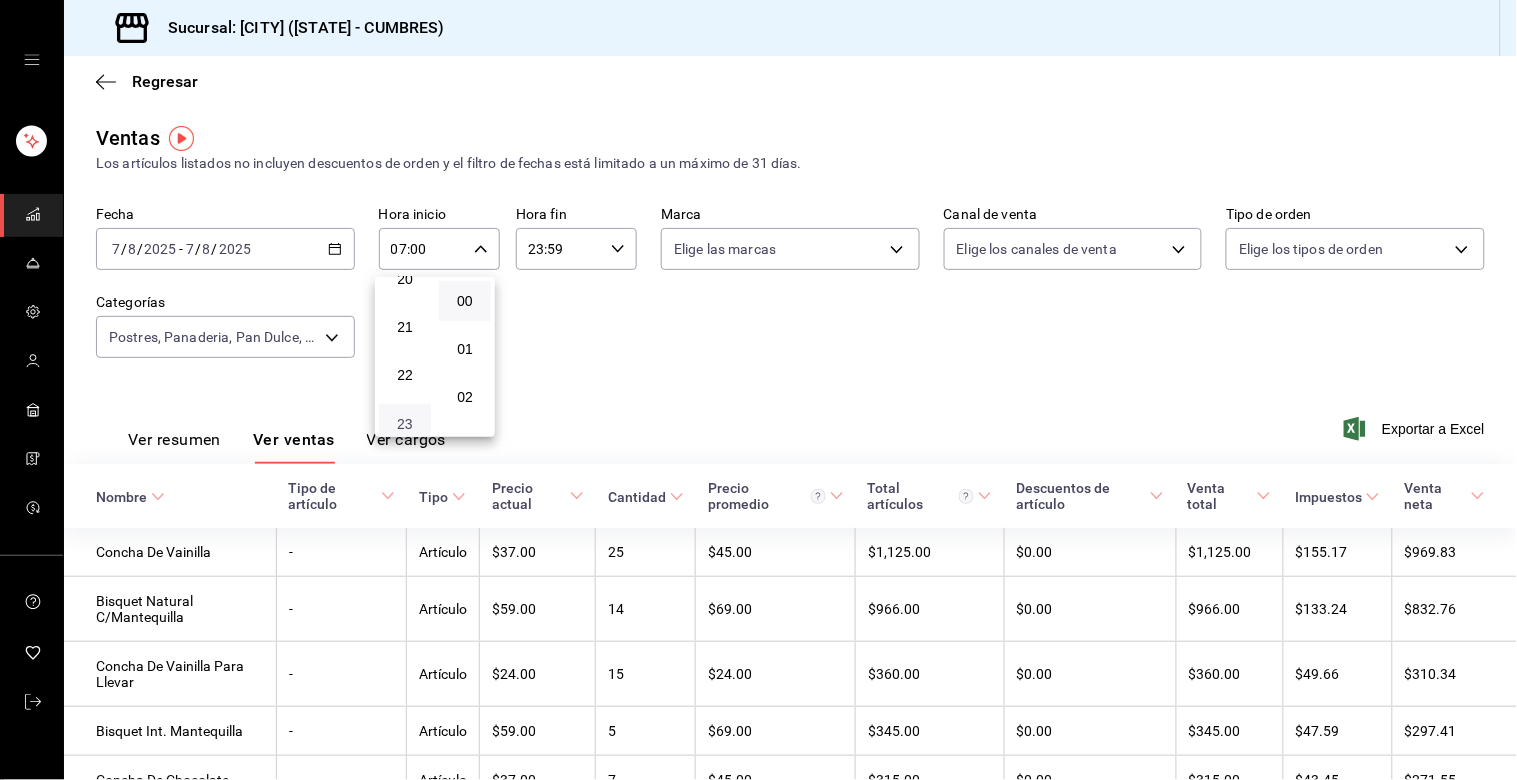 click on "23" at bounding box center [405, 424] 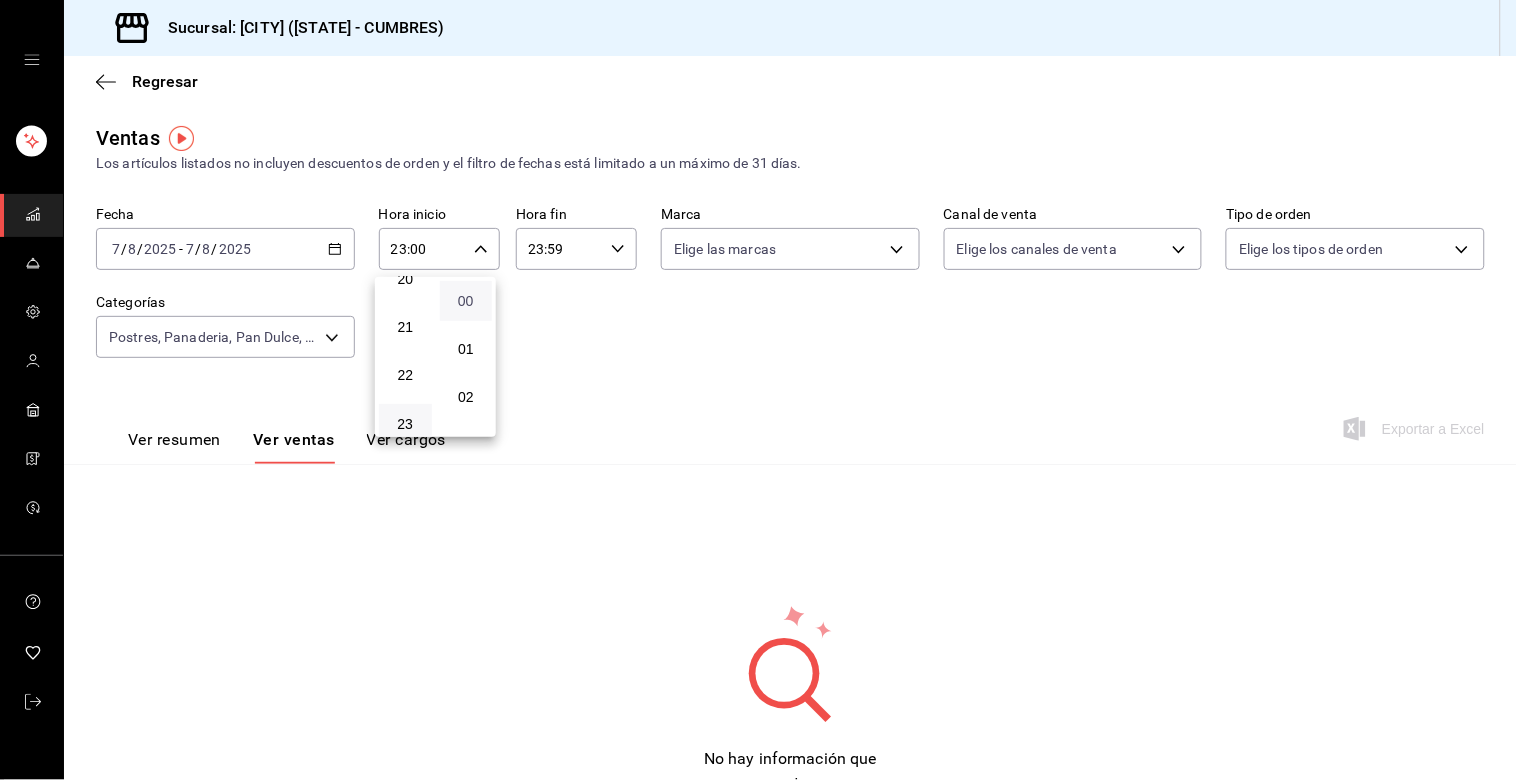 click on "00" at bounding box center (466, 301) 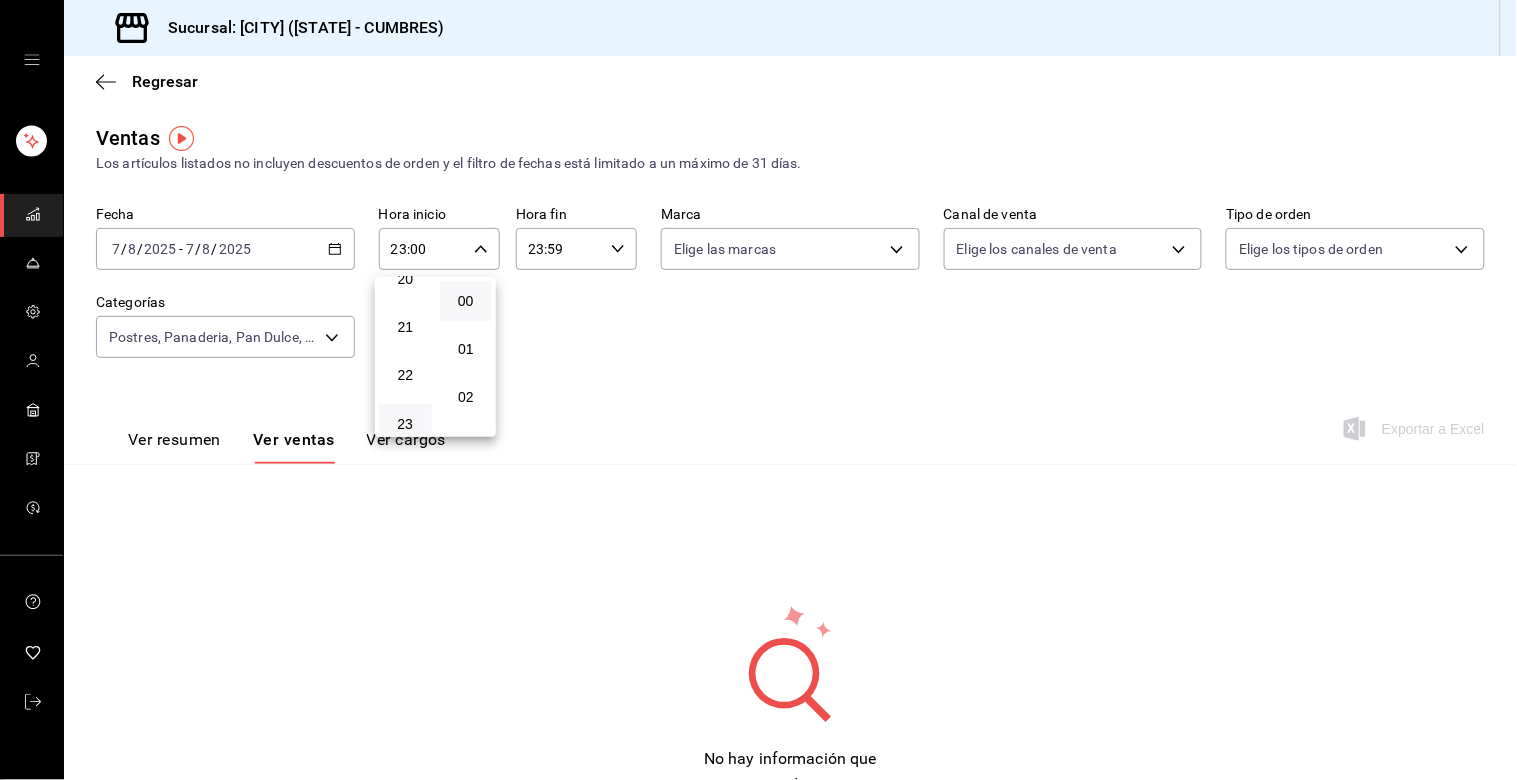 click at bounding box center [758, 390] 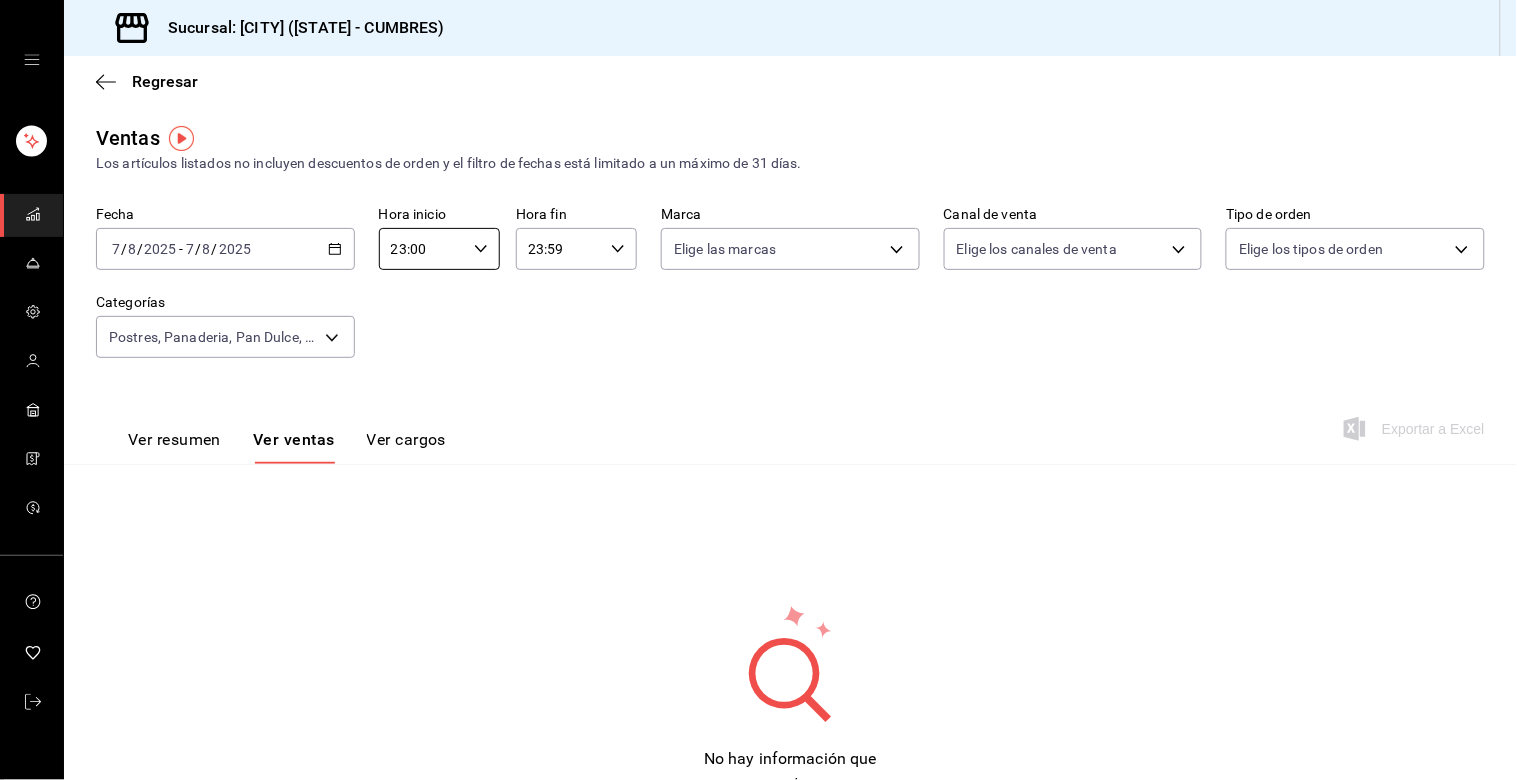 click on "23:00" at bounding box center [422, 249] 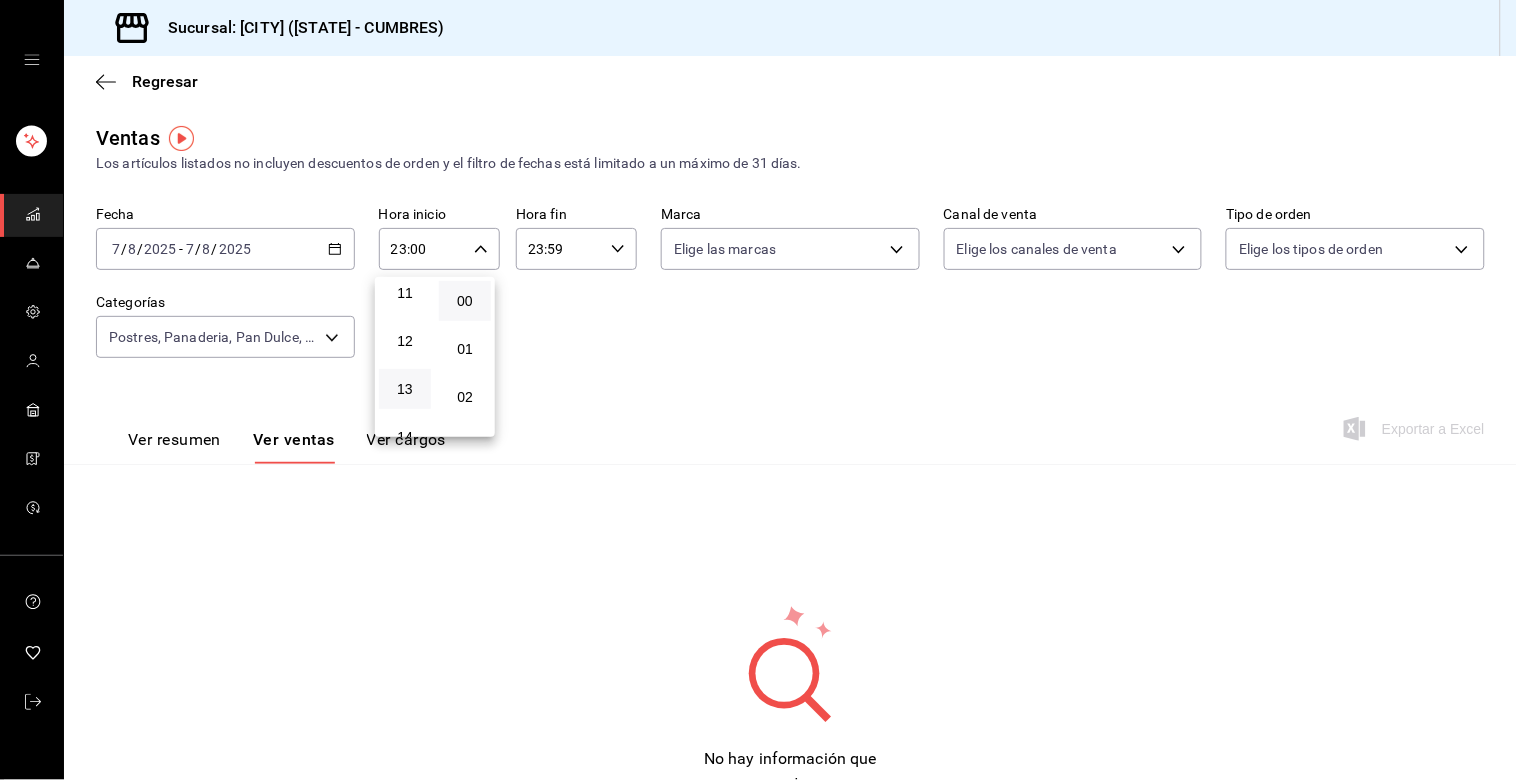 scroll, scrollTop: 647, scrollLeft: 0, axis: vertical 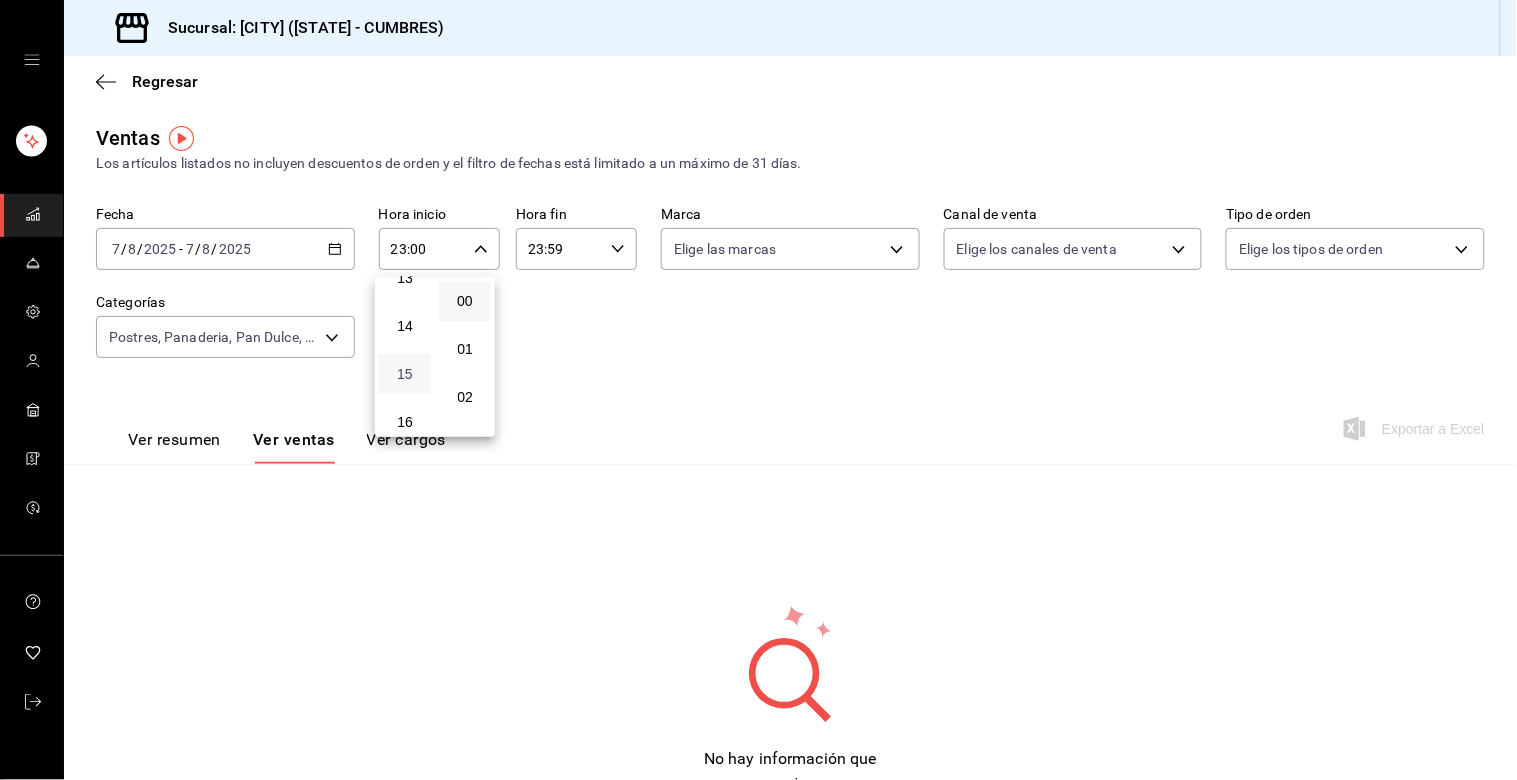 click on "15" at bounding box center (405, 374) 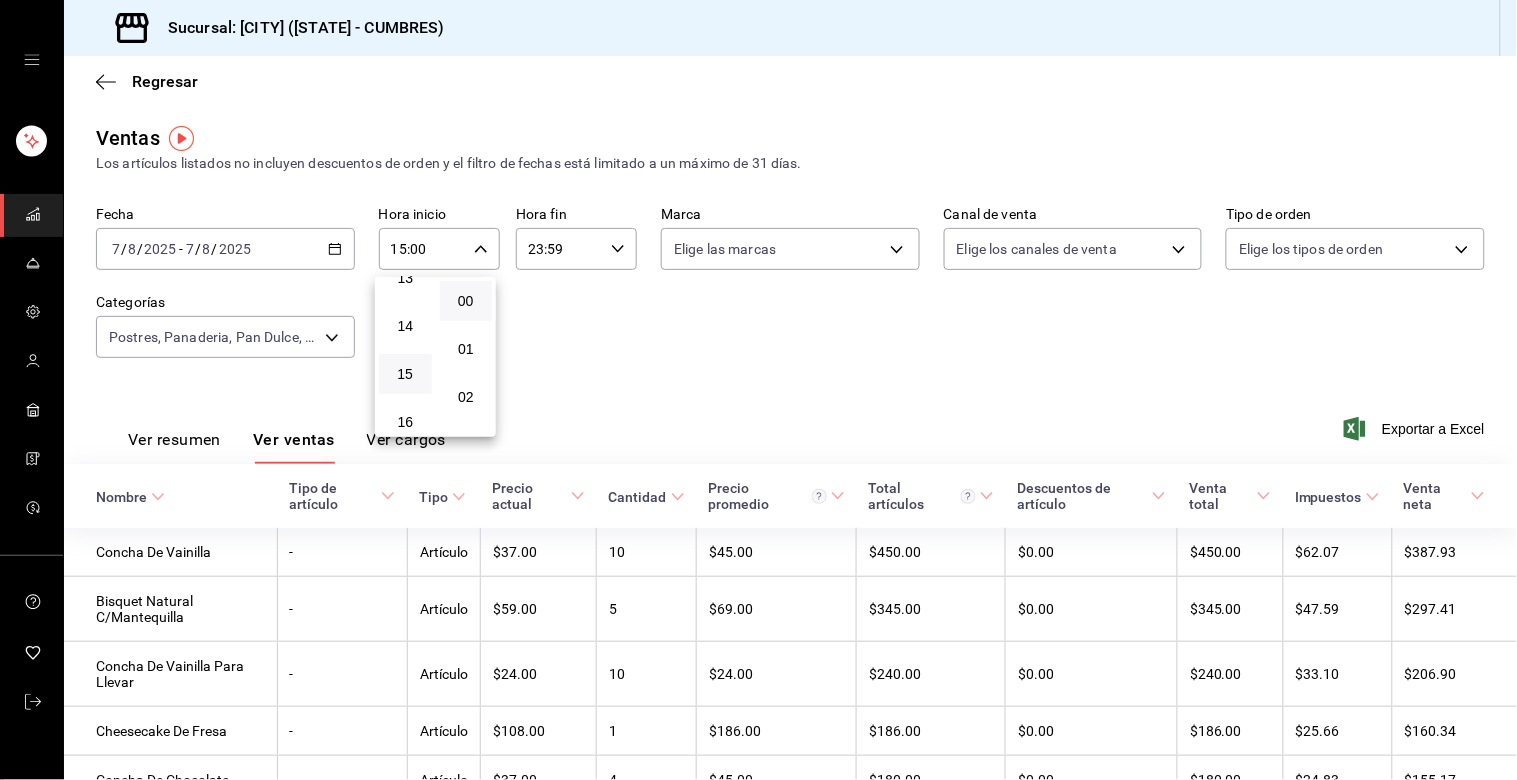 click at bounding box center [758, 390] 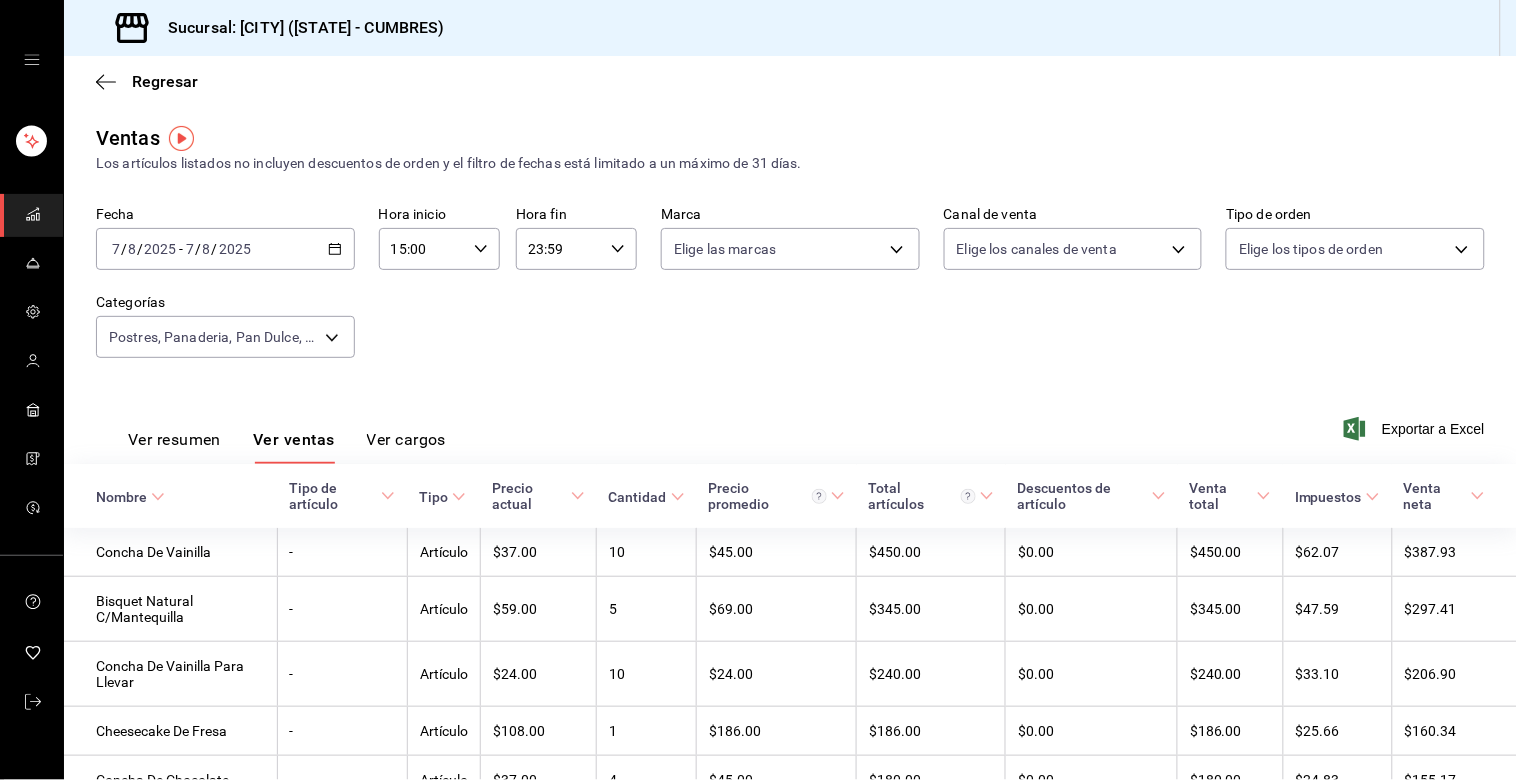 click on "23:59" at bounding box center [559, 249] 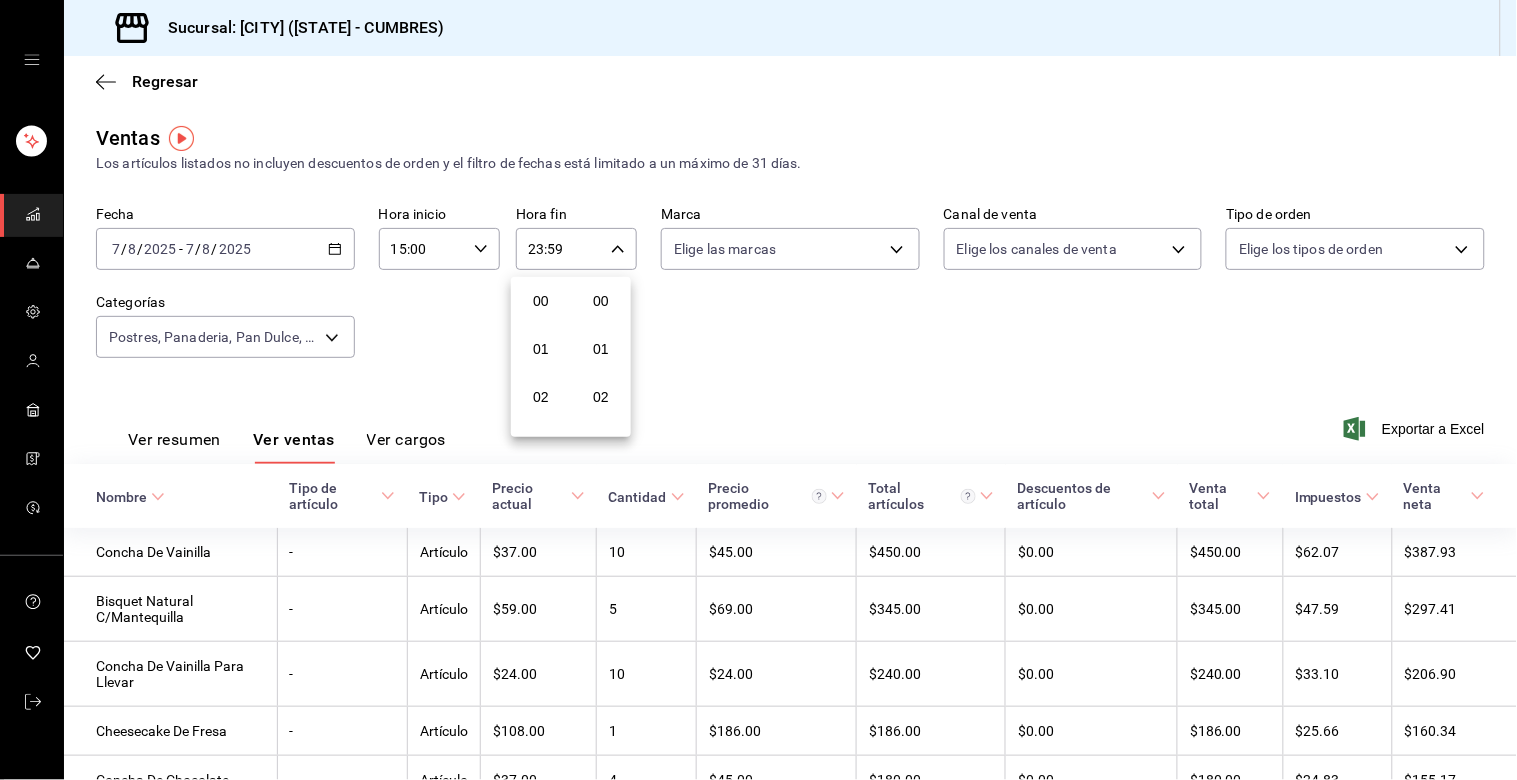 scroll, scrollTop: 981, scrollLeft: 0, axis: vertical 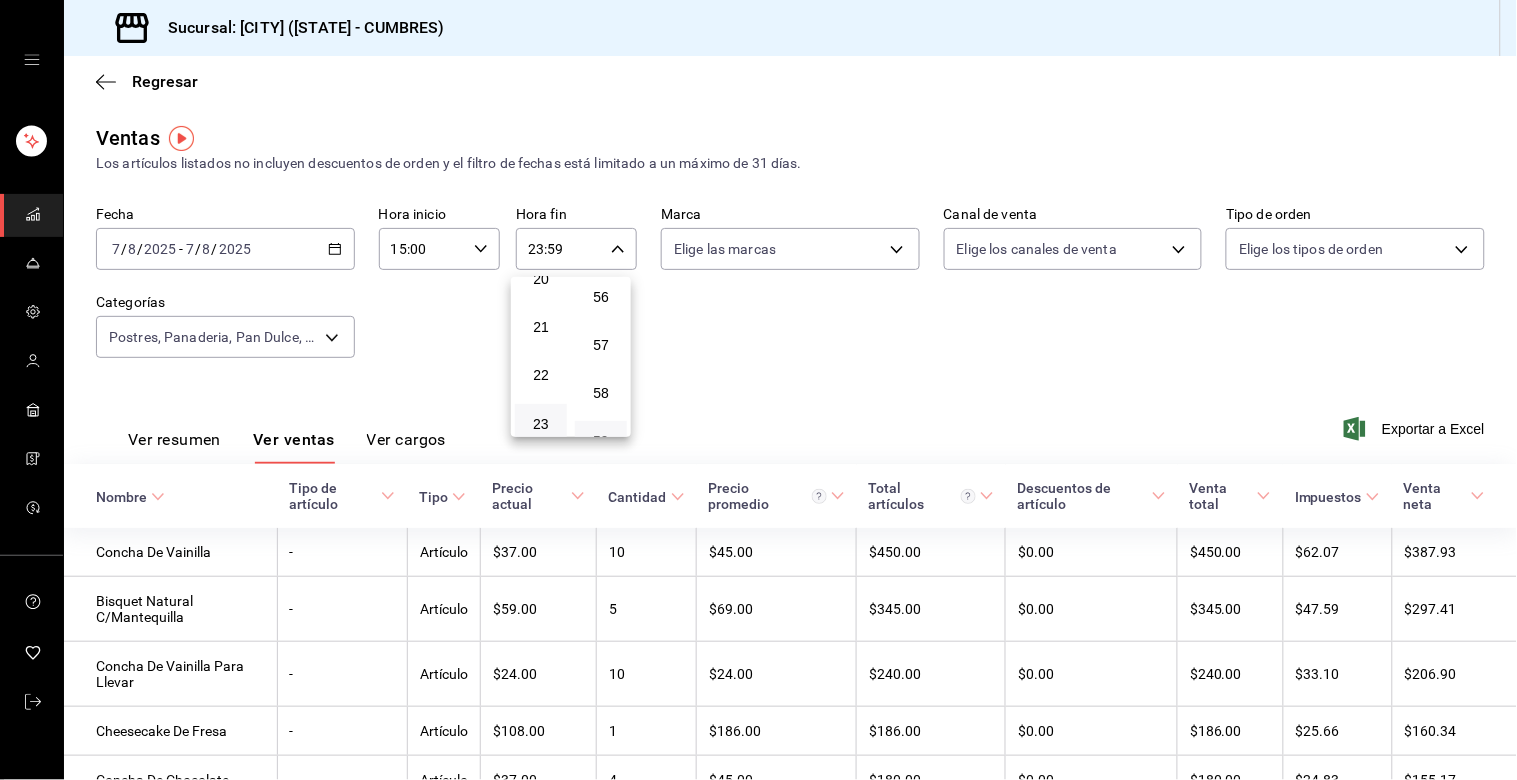 click at bounding box center [758, 390] 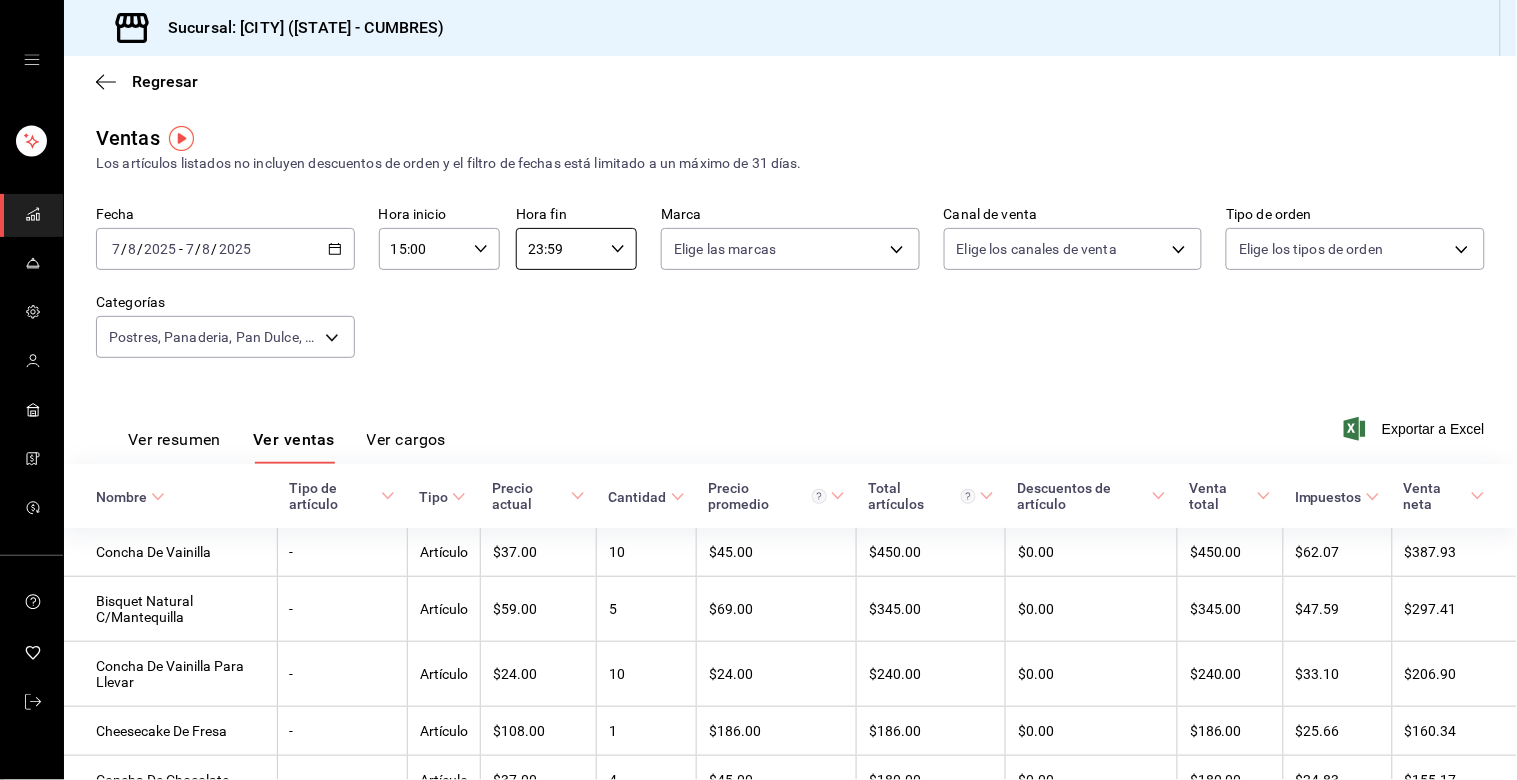 click on "23:59" at bounding box center [559, 249] 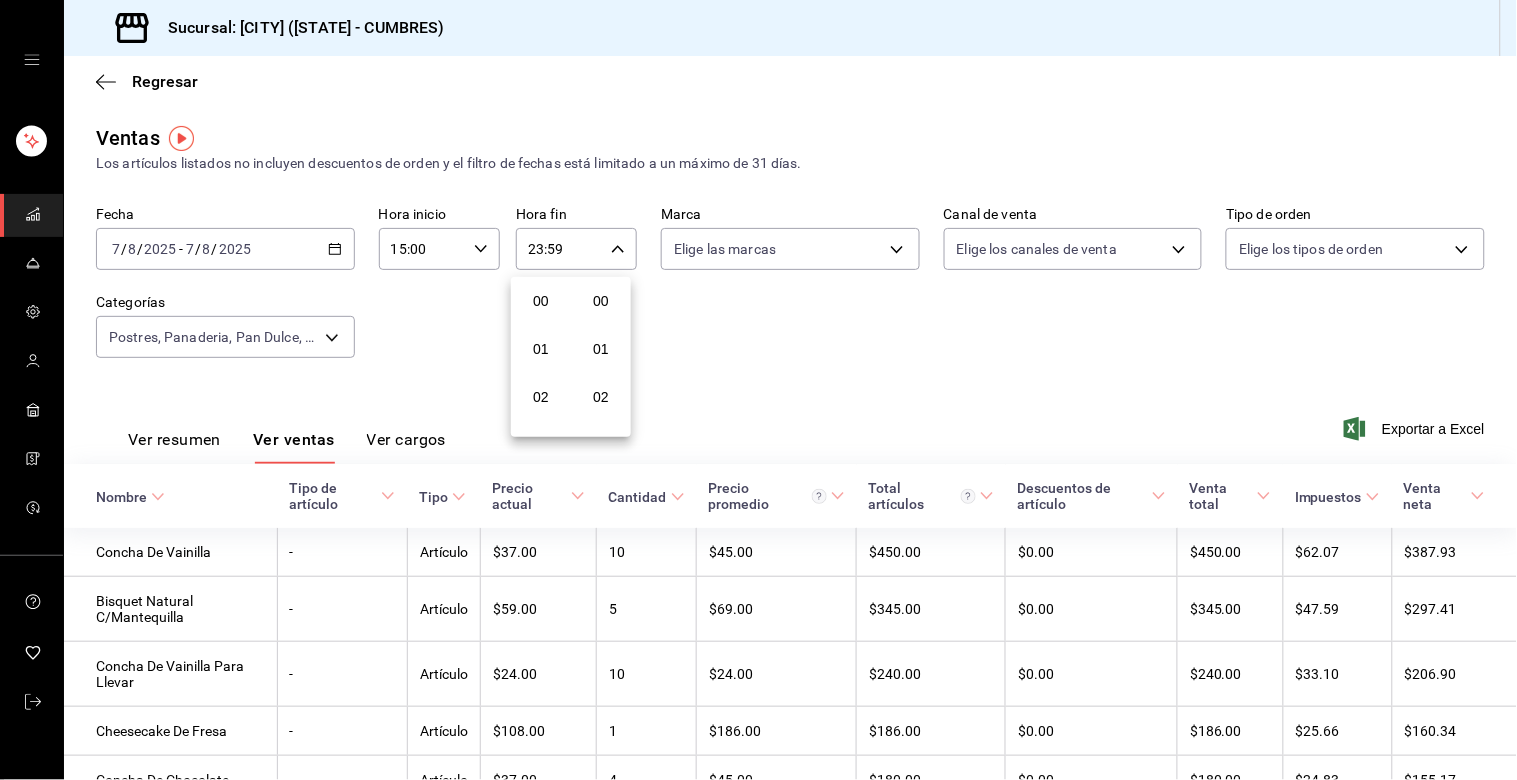scroll, scrollTop: 981, scrollLeft: 0, axis: vertical 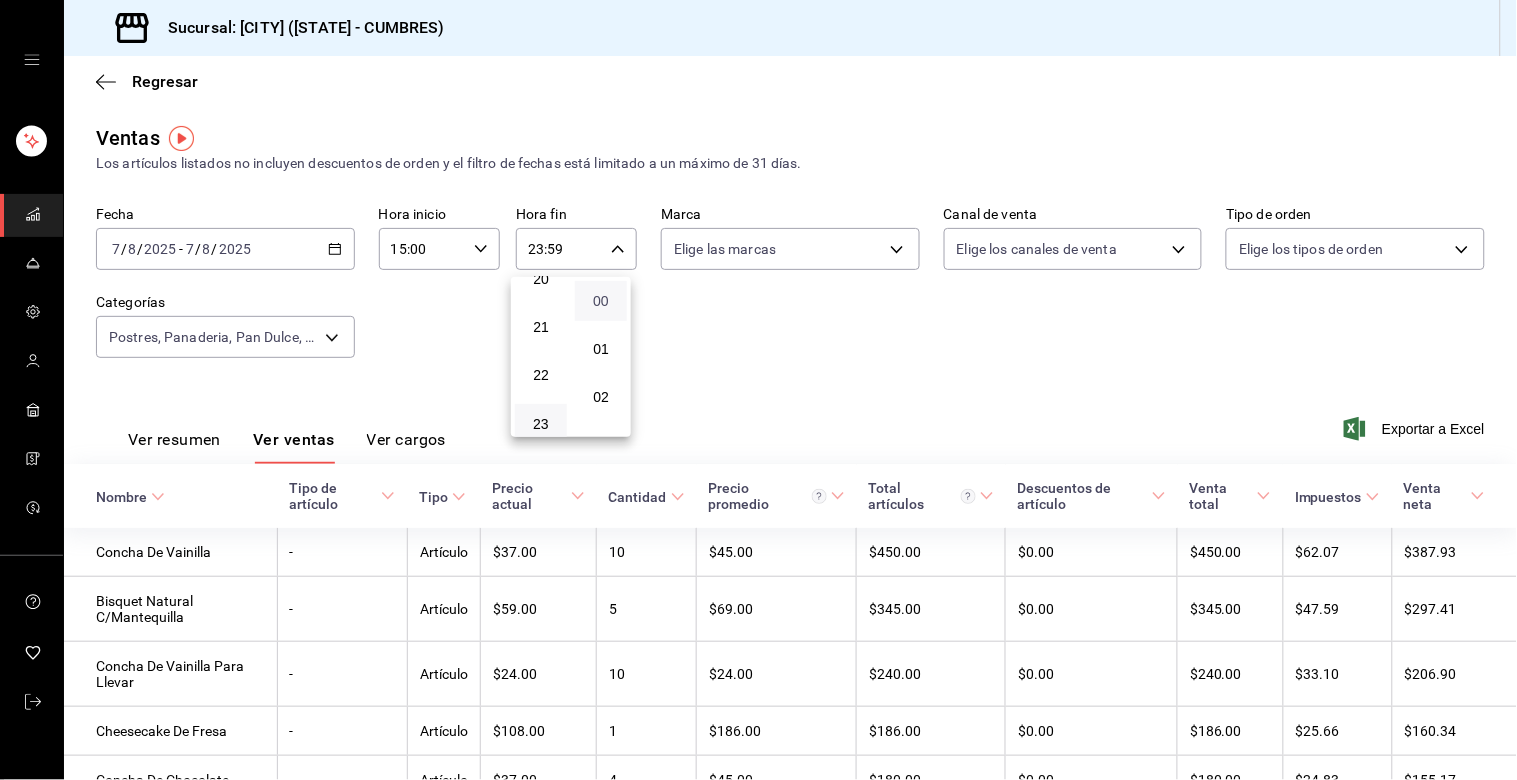 click on "00" at bounding box center [601, 301] 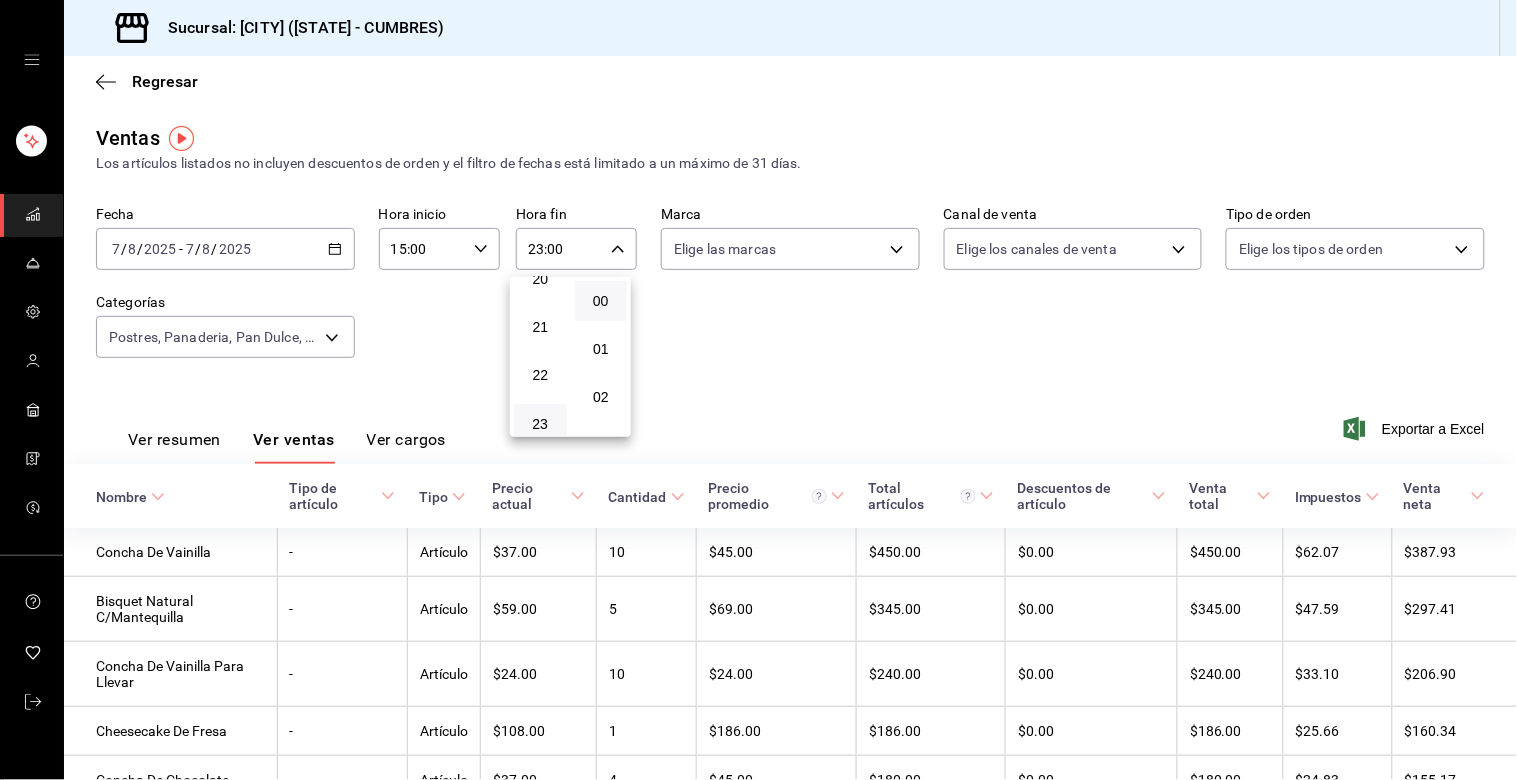 click at bounding box center (758, 390) 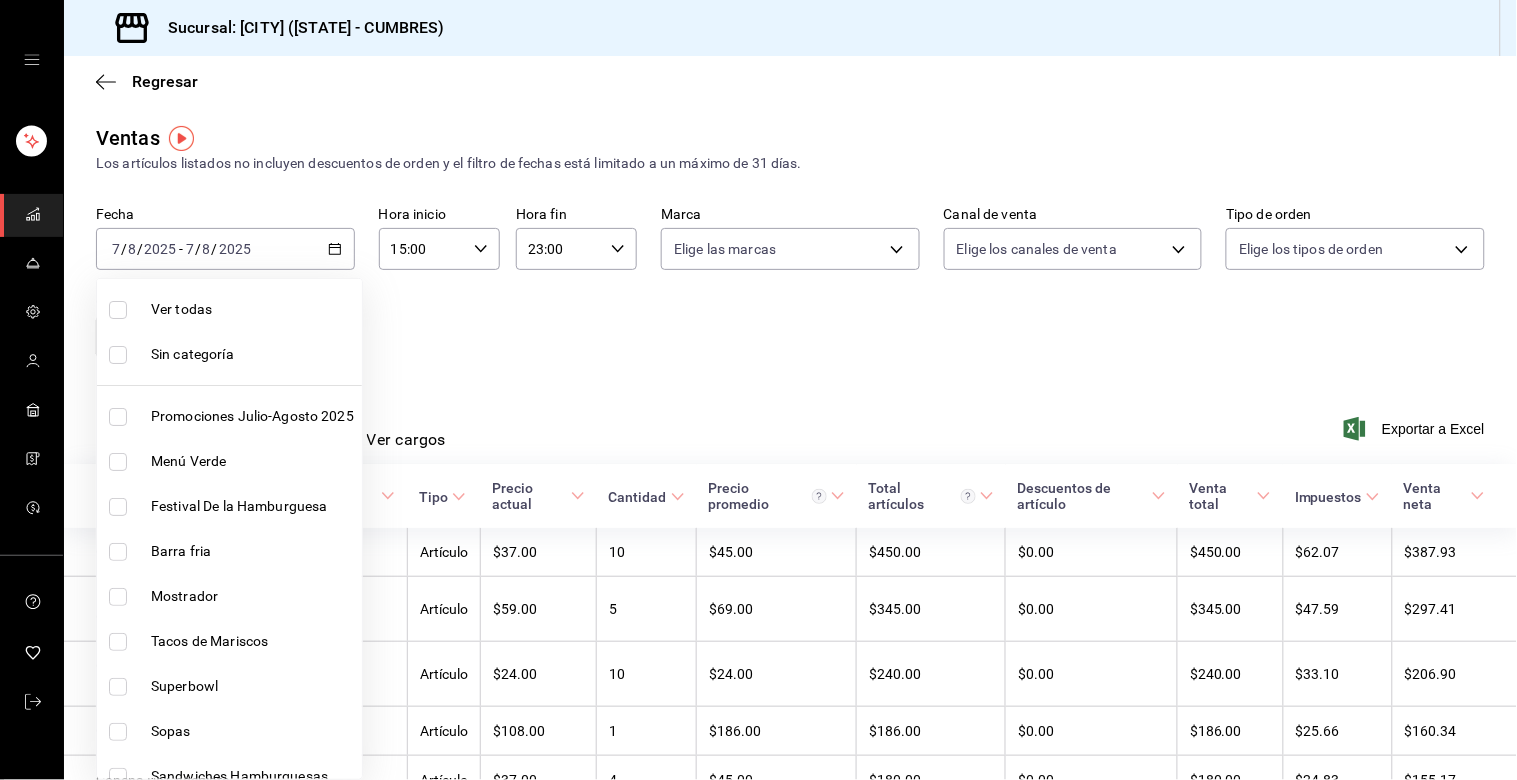 click on "Sucursal: [CITY] ([STATE] - CUMBRES) Regresar Ventas Los artículos listados no incluyen descuentos de orden y el filtro de fechas está limitado a un máximo de 31 días. Fecha [DATE] [DATE] - [DATE] [DATE] Hora inicio [TIME] Hora inicio Hora fin [TIME] Hora fin Marca Elige las marcas Canal de venta Elige los canales de venta Tipo de orden Elige los tipos de orden Categorías Postres, Panaderia, Pan Dulce, Postres [UUID],[UUID],[UUID],[UUID] Ver resumen Ver ventas Ver cargos Exportar a Excel Nombre Tipo de artículo Tipo Precio actual Cantidad Precio promedio   Total artículos   Descuentos de artículo Venta total Impuestos Venta neta Concha De Vainilla - Artículo $37.00 10 $45.00 $450.00 $0.00 $450.00 $62.07 $387.93 Bisquet Natural C/Mantequilla - Artículo $59.00 5 $69.00 $345.00 $0.00 $345.00 $47.59 $297.41 Concha De Vainilla Para Llevar - Artículo $24.00 10 $24.00 $0.00" at bounding box center (758, 390) 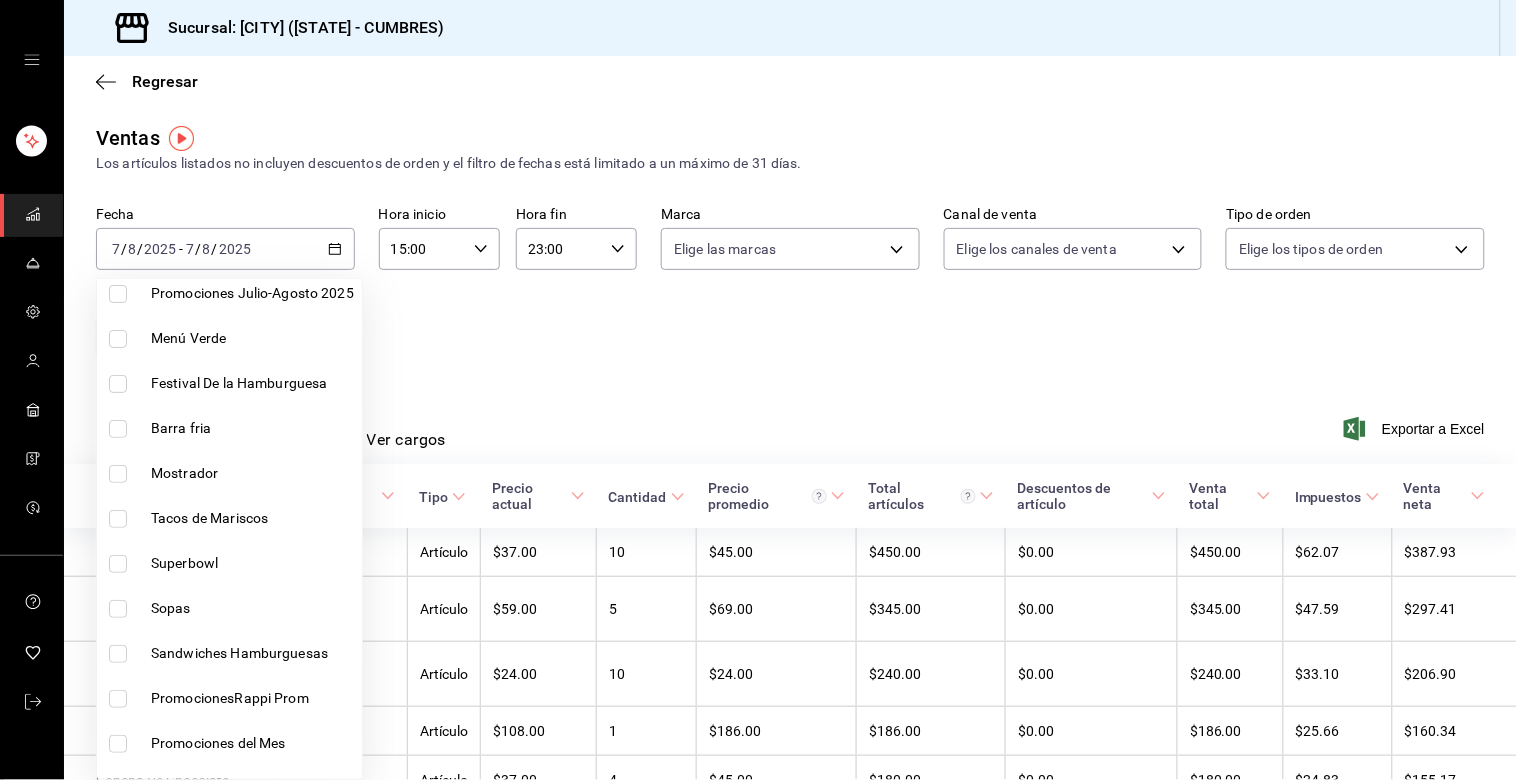 scroll, scrollTop: 333, scrollLeft: 0, axis: vertical 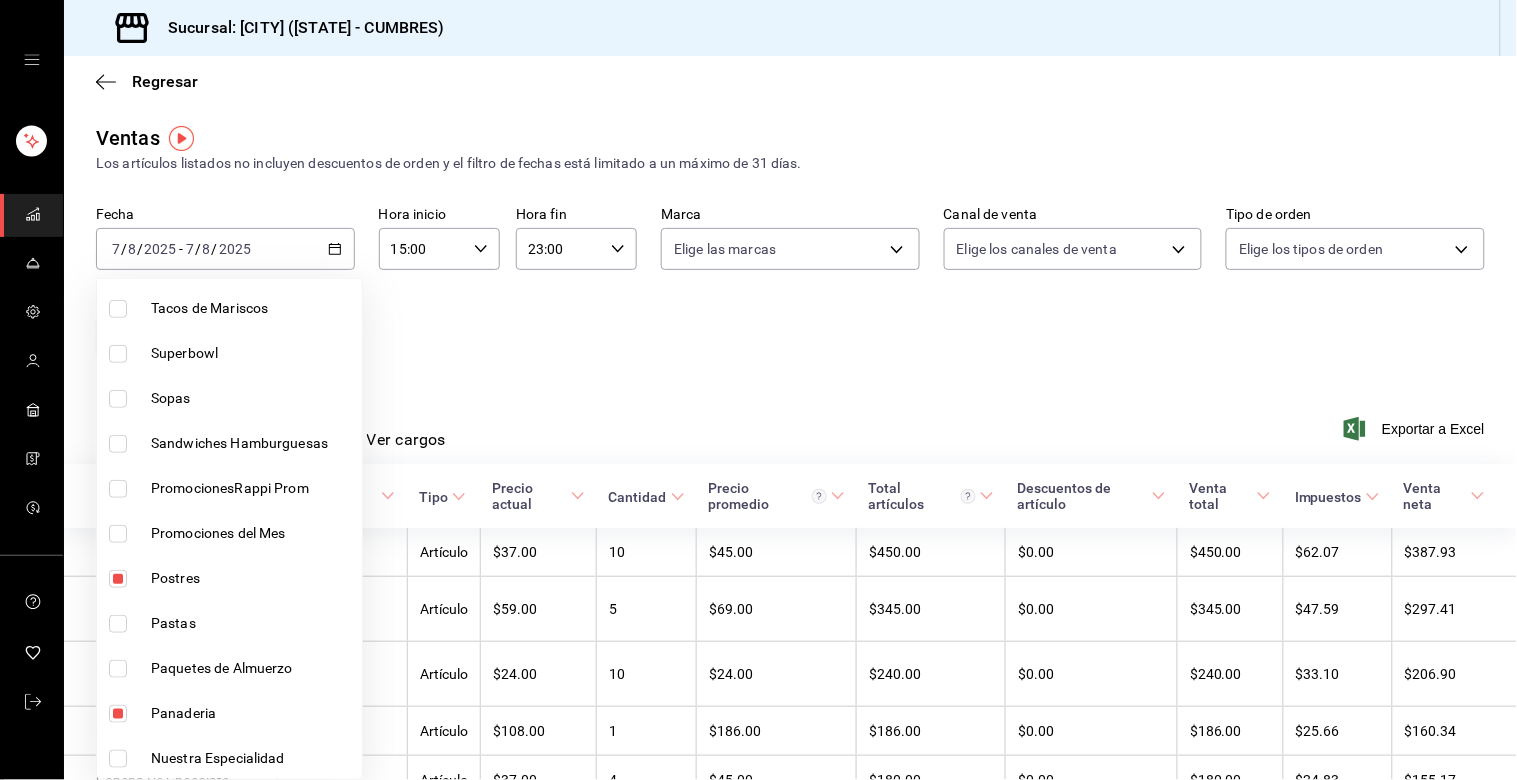 click at bounding box center [118, 579] 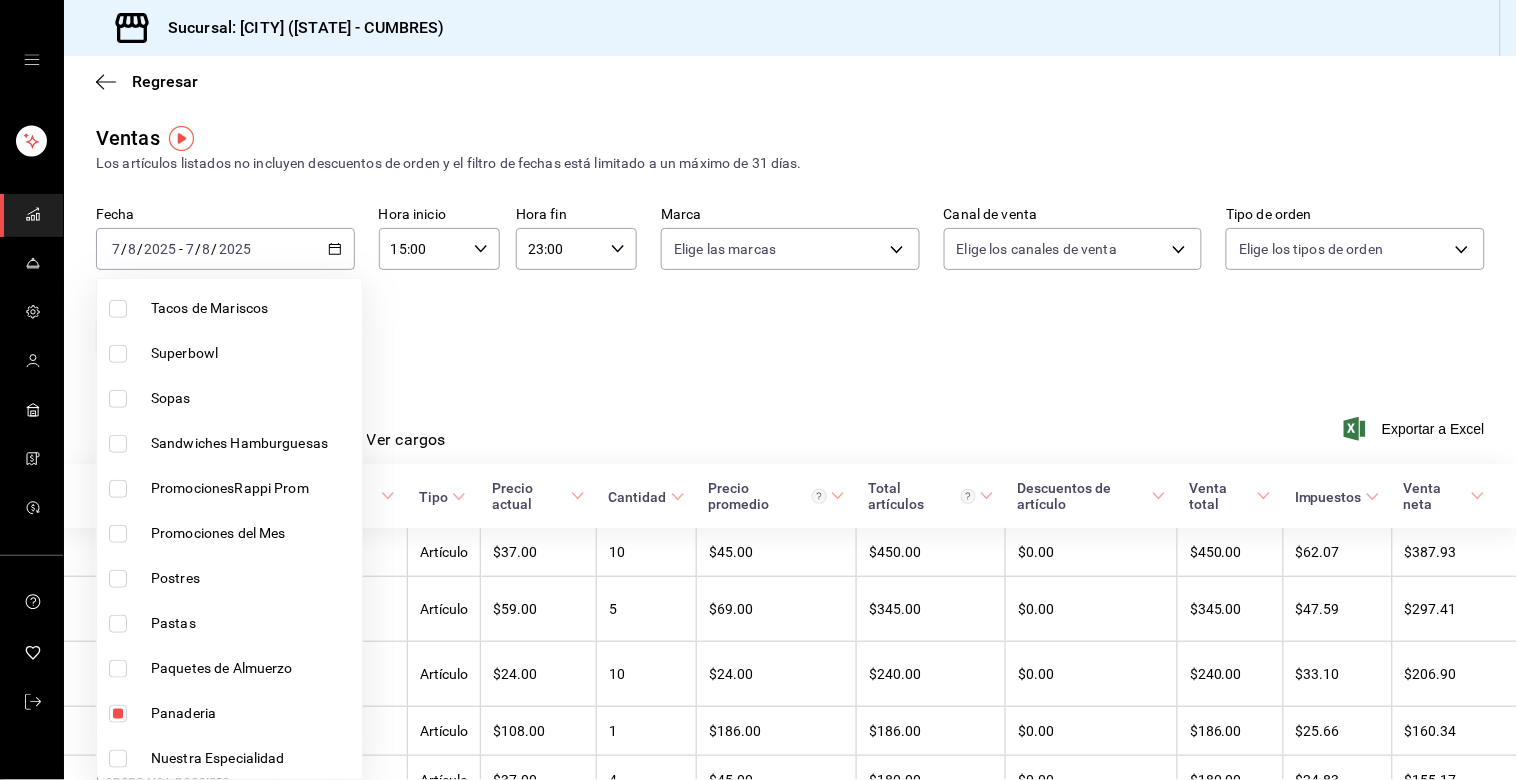 click at bounding box center (118, 714) 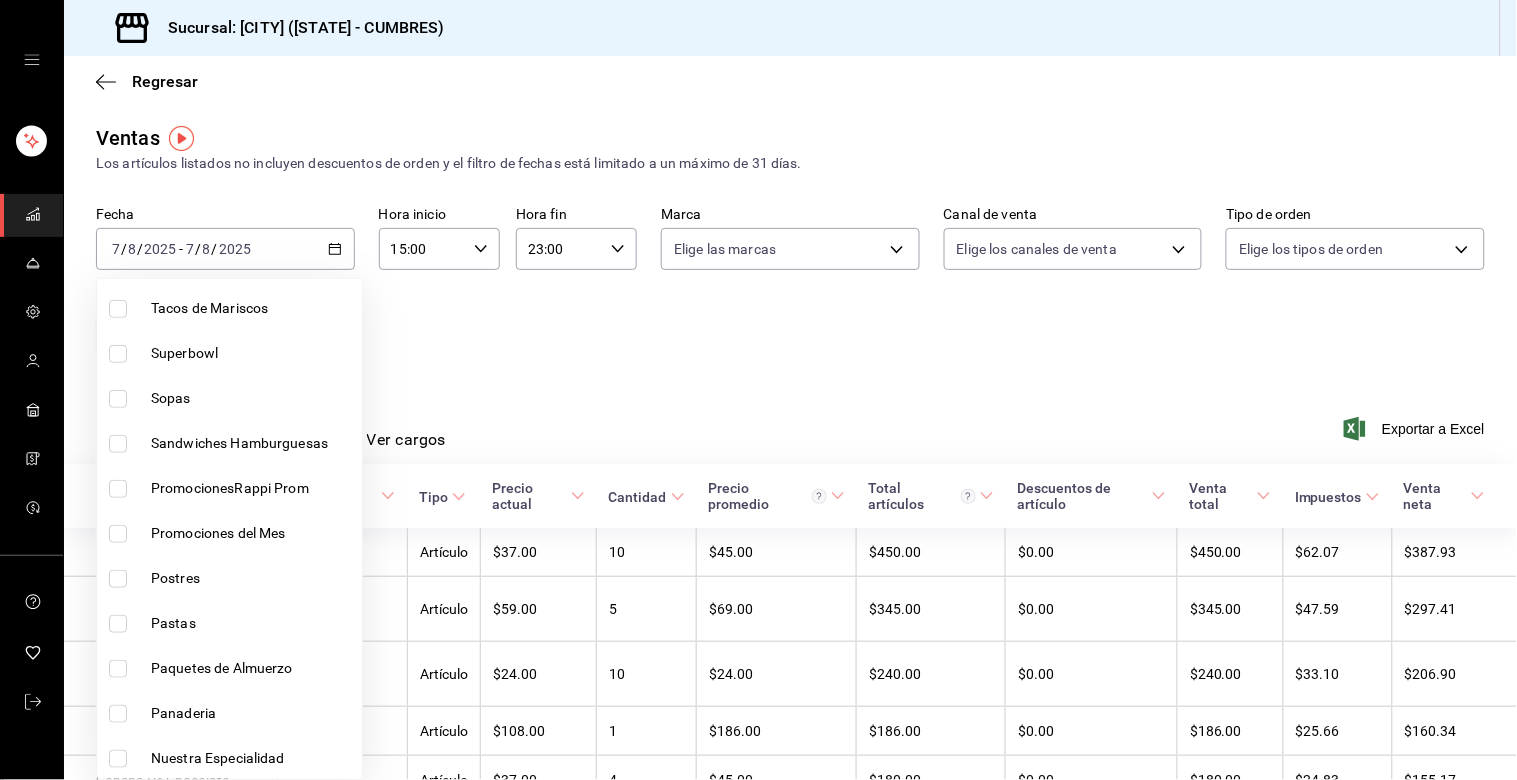 type on "28c1a667-0fd6-4a26-94c0-8b3e49d7bdba,f0b9eaa6-d632-40ae-aa09-0bcae4e471a3" 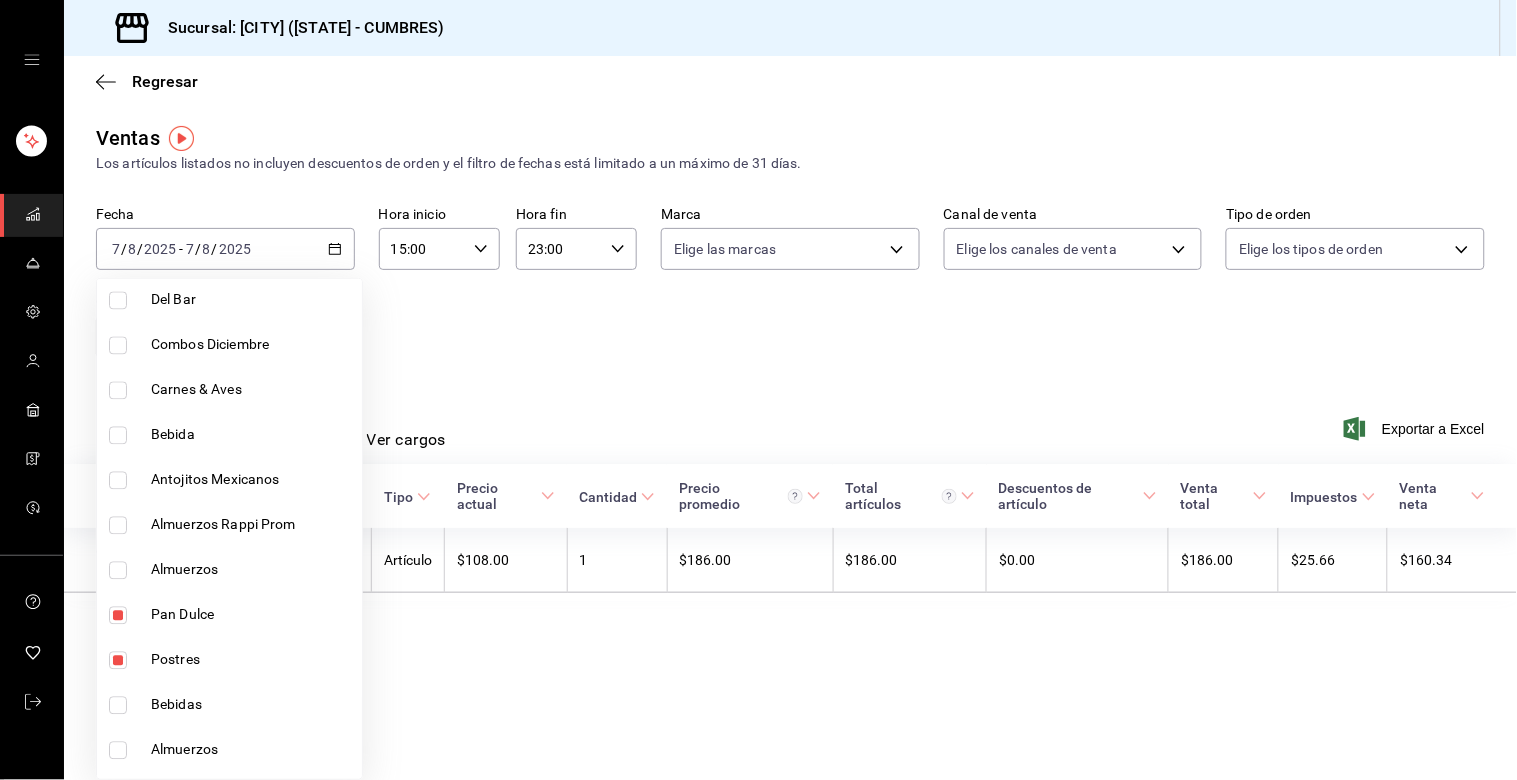 scroll, scrollTop: 1222, scrollLeft: 0, axis: vertical 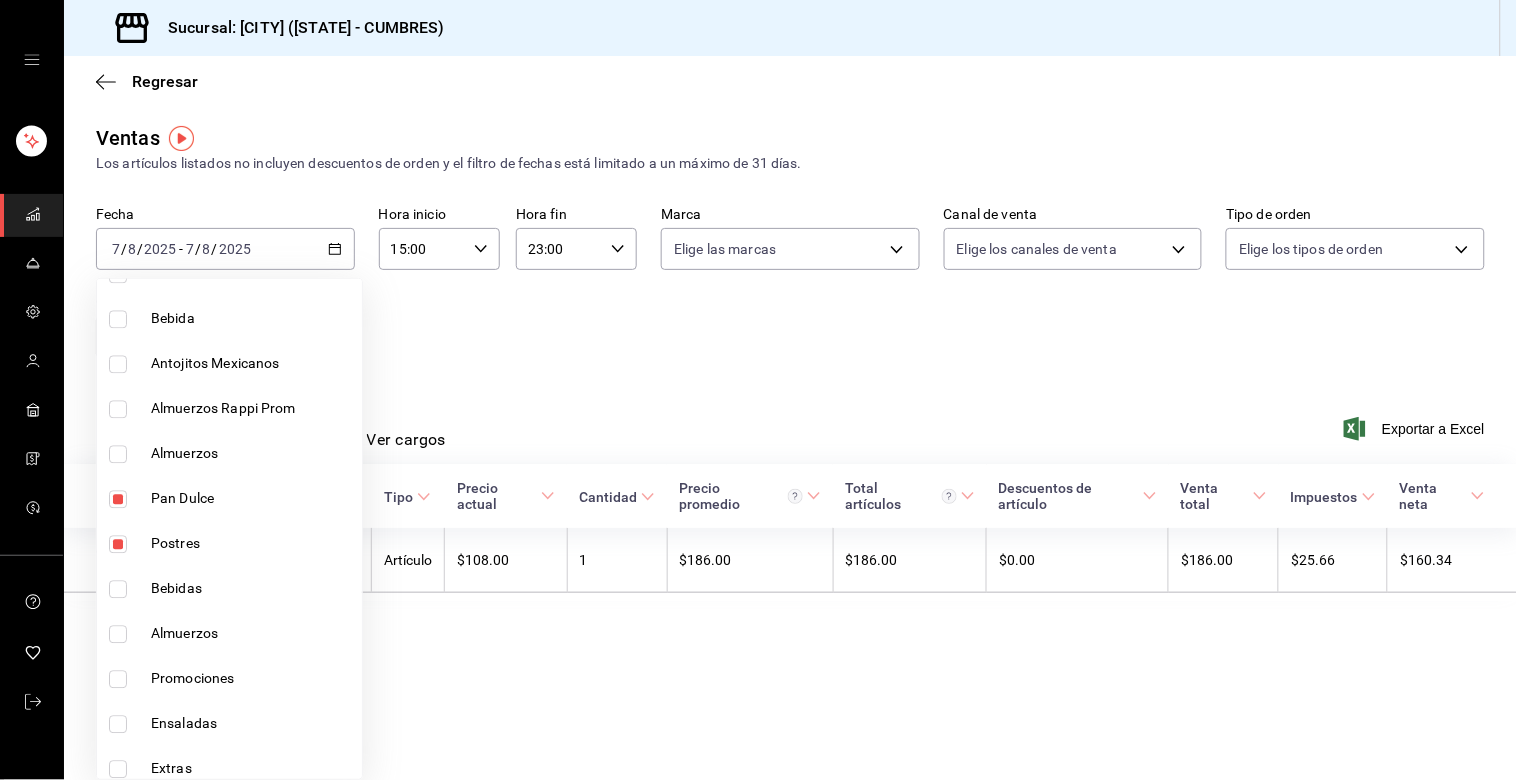 click at bounding box center (118, 500) 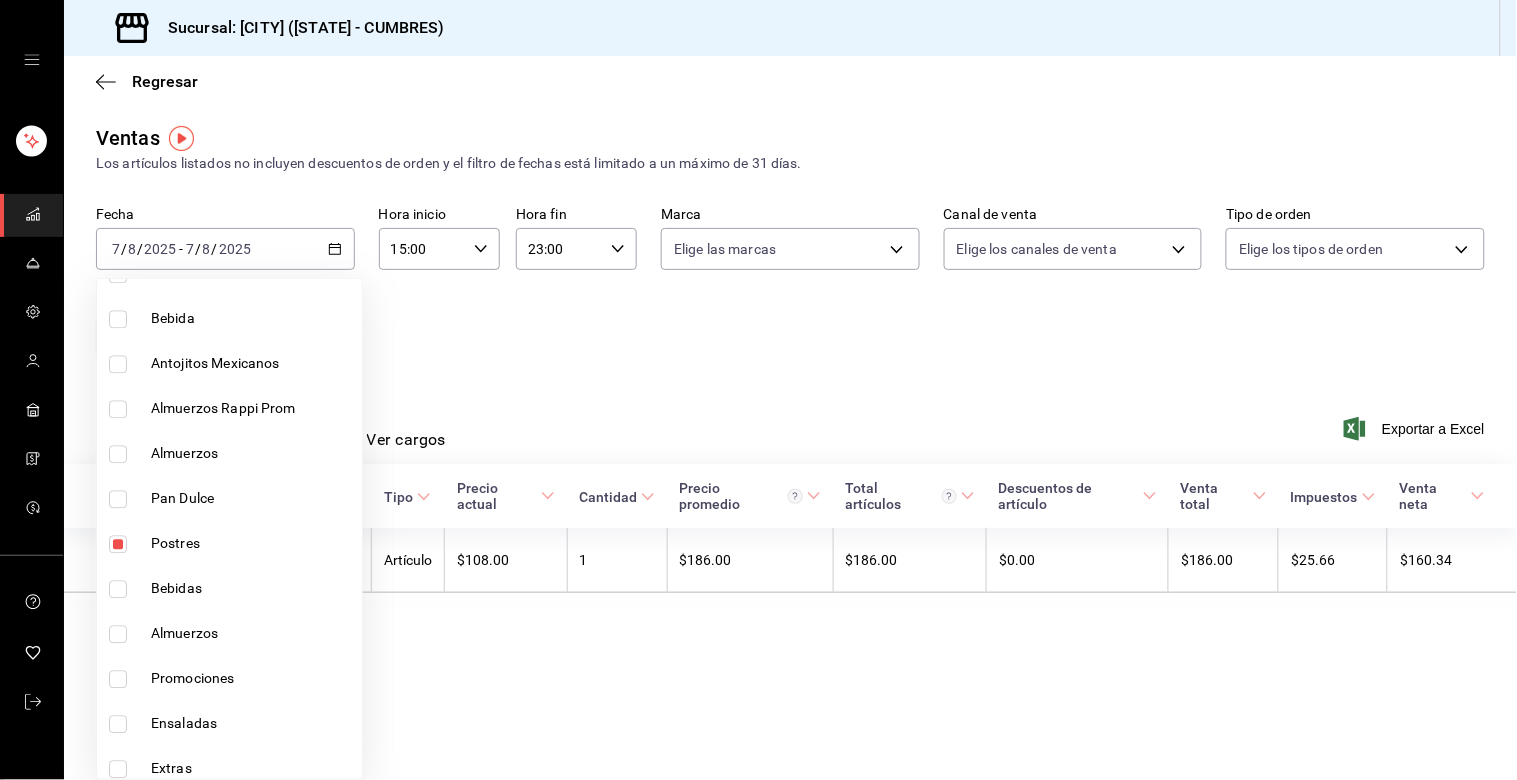 click at bounding box center (118, 545) 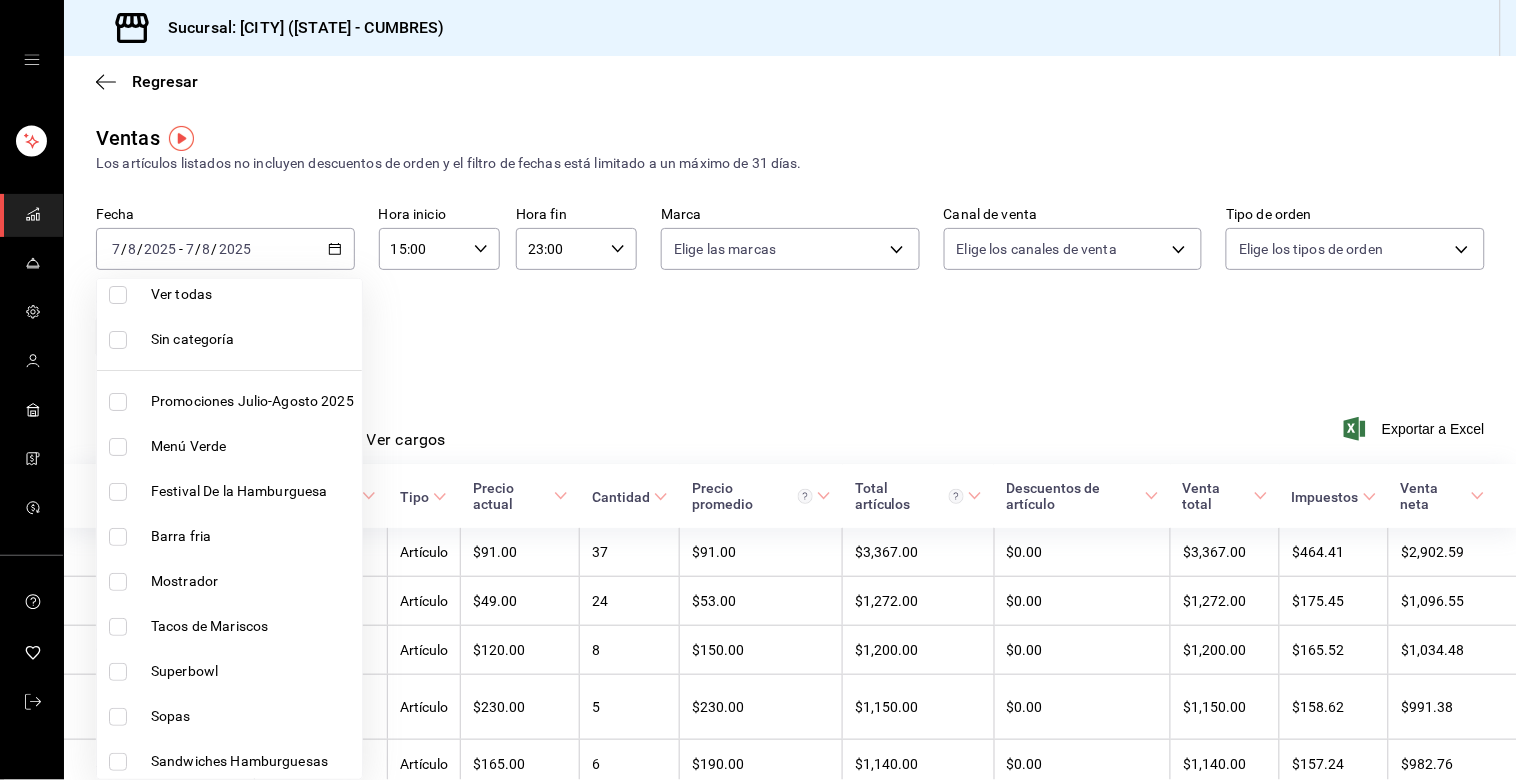 scroll, scrollTop: 0, scrollLeft: 0, axis: both 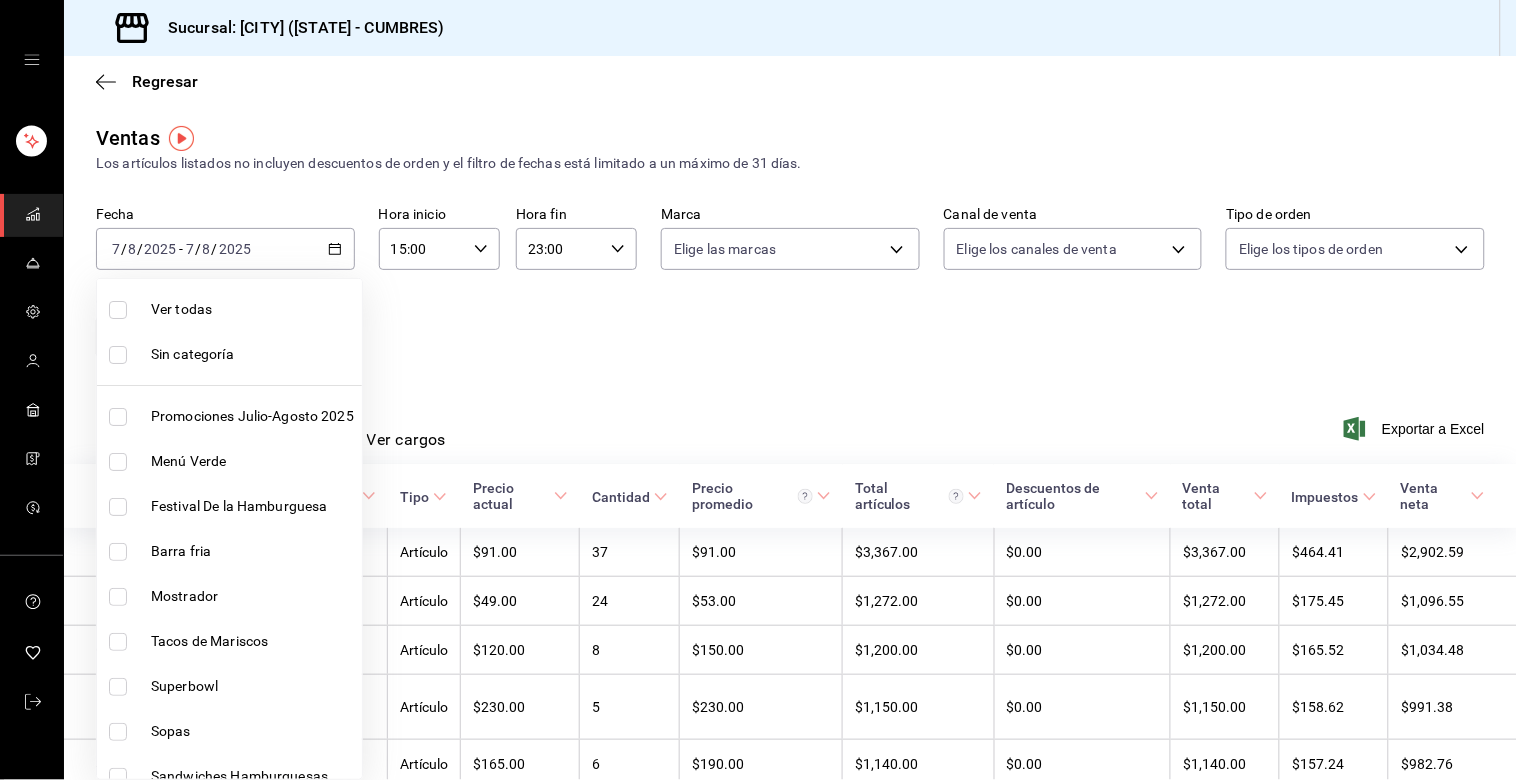 click at bounding box center [118, 597] 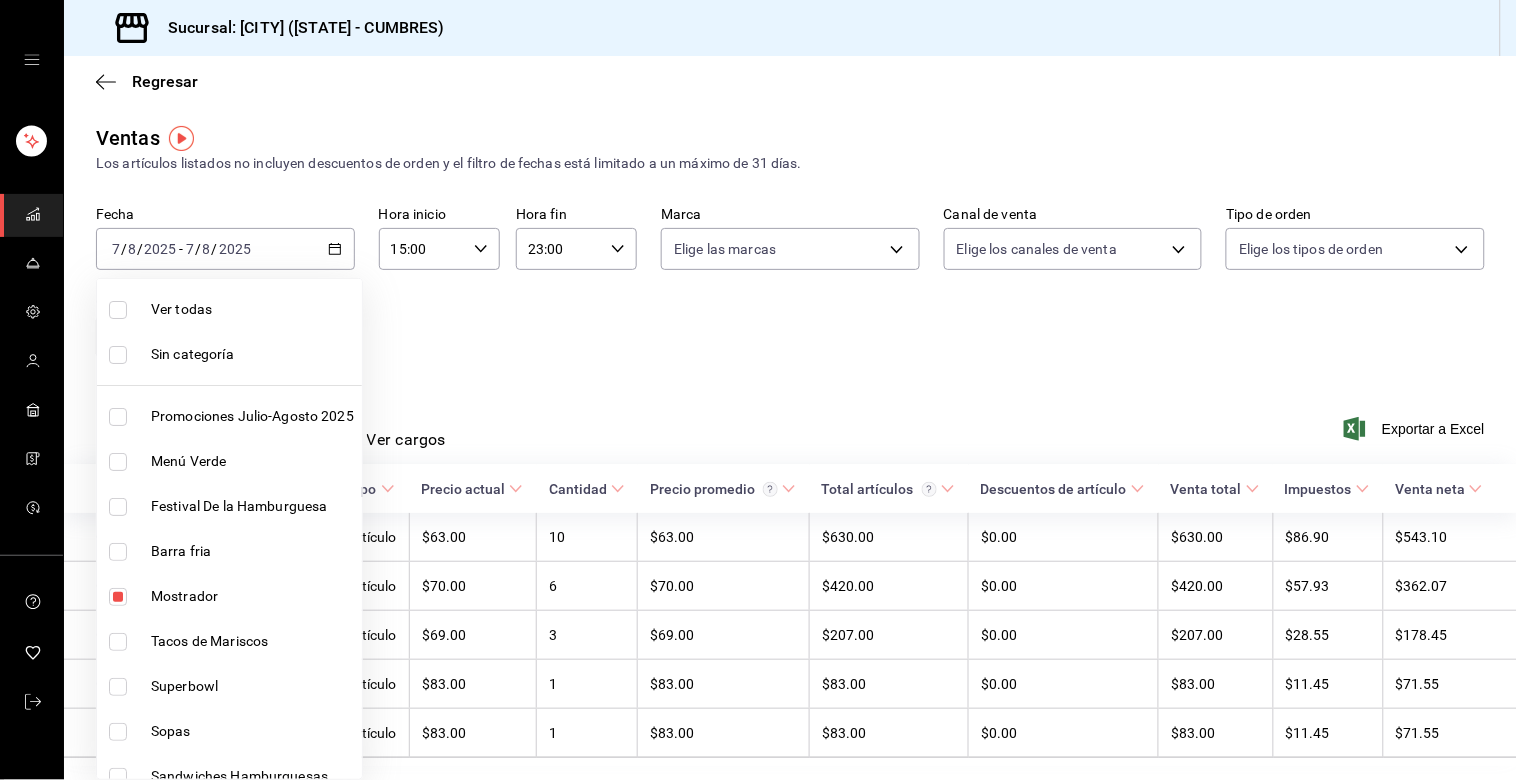 click at bounding box center (758, 390) 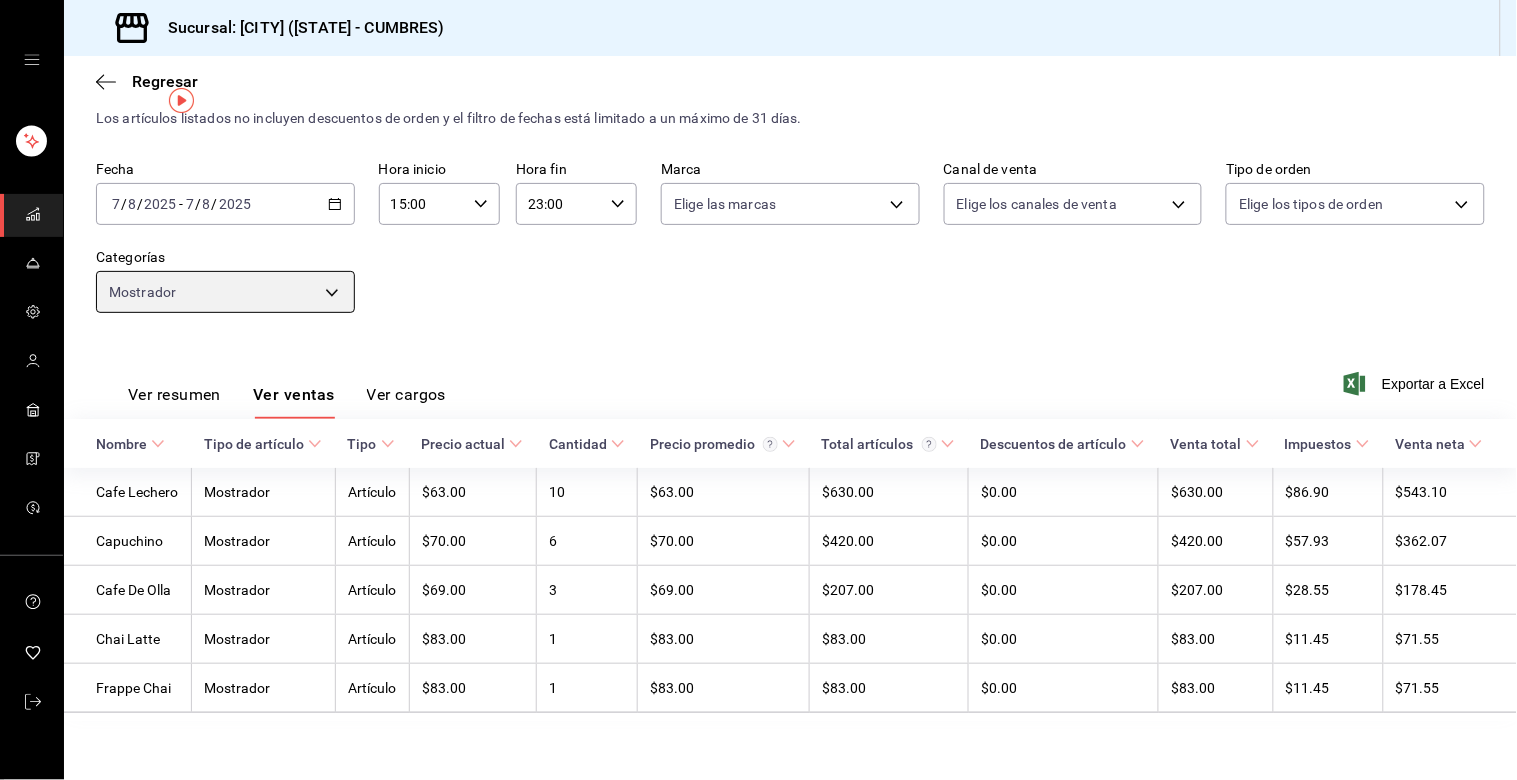scroll, scrollTop: 55, scrollLeft: 0, axis: vertical 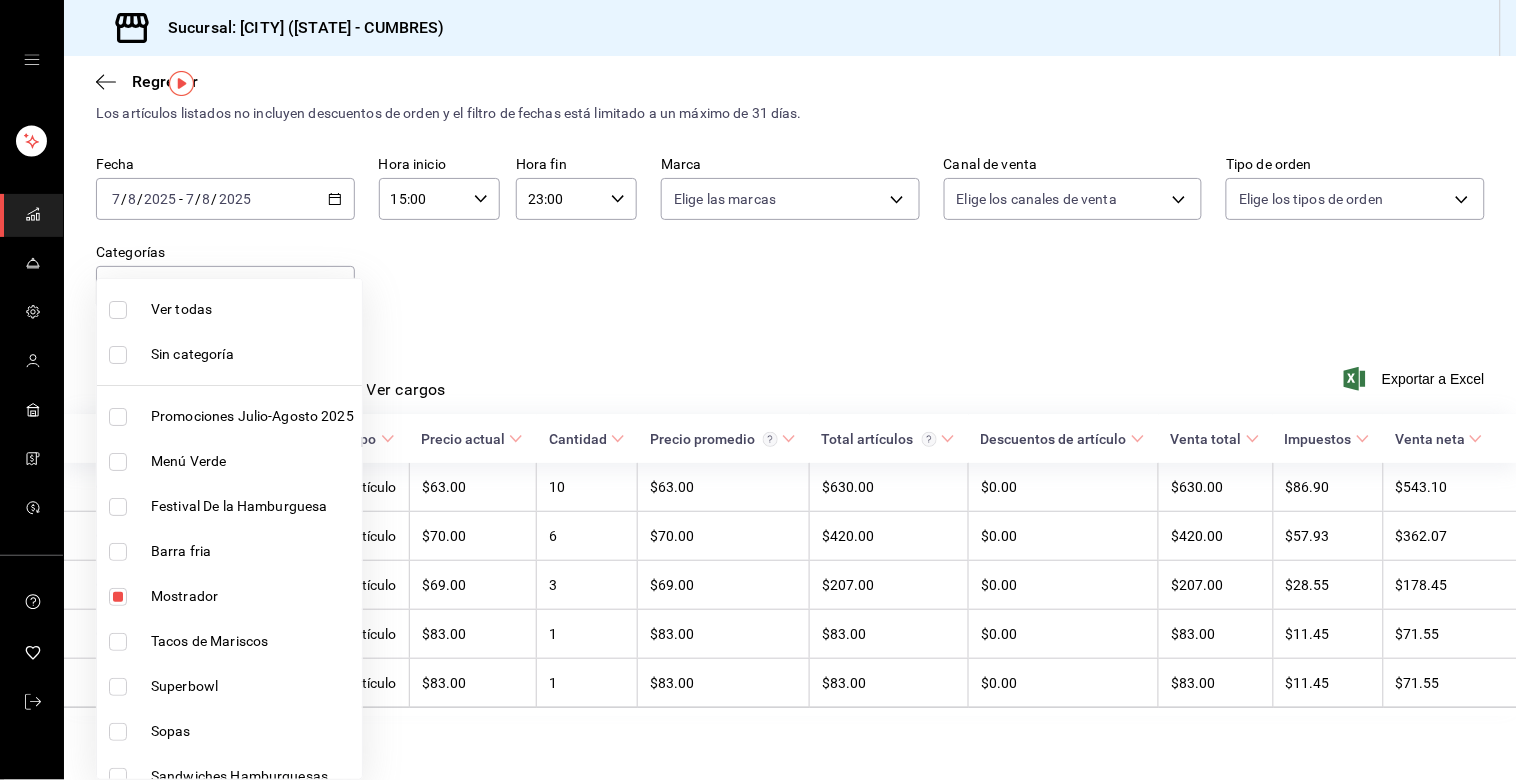 click at bounding box center (758, 390) 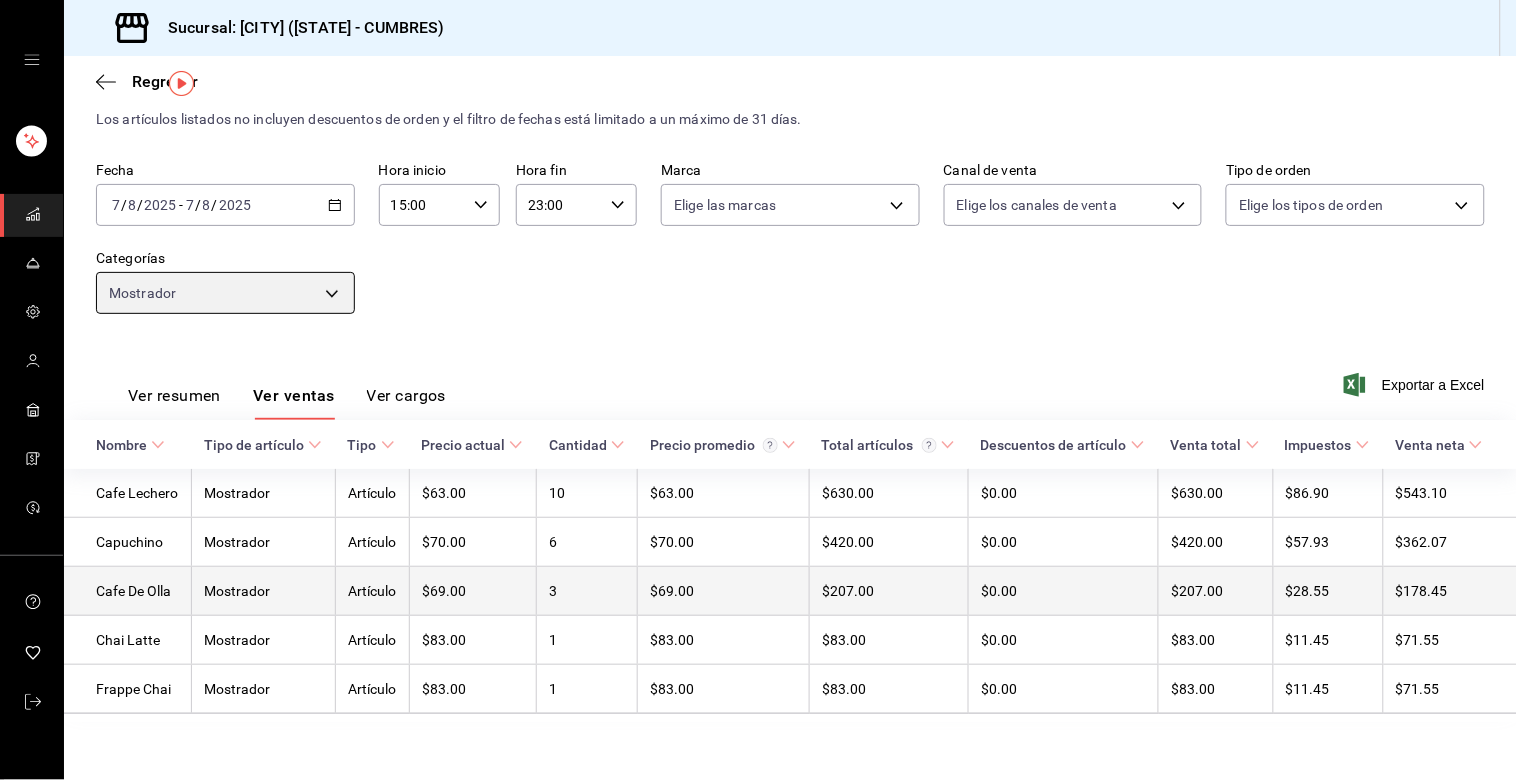 scroll, scrollTop: 55, scrollLeft: 0, axis: vertical 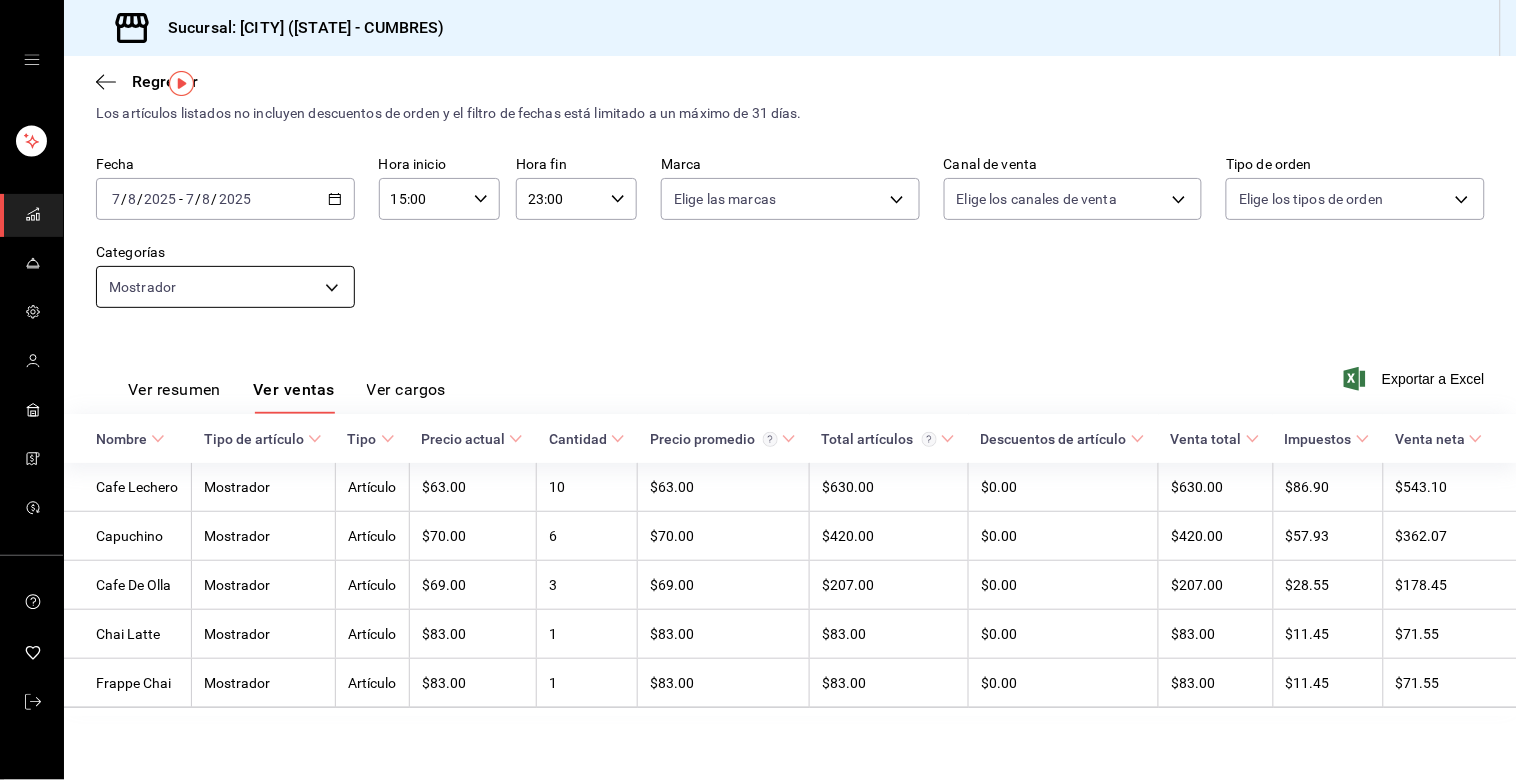 click on "Sucursal: [CITY] ([STATE] - CUMBRES) Regresar Ventas Los artículos listados no incluyen descuentos de orden y el filtro de fechas está limitado a un máximo de 31 días. Fecha [DATE] [DATE] - [DATE] [DATE] Hora inicio [TIME] Hora inicio Hora fin [TIME] Hora fin Marca Elige las marcas Canal de venta Elige los canales de venta Tipo de orden Elige los tipos de orden Categorías Mostrador [UUID] Ver resumen Ver ventas Ver cargos Exportar a Excel Nombre Tipo de artículo Tipo Precio actual Cantidad Precio promedio   Total artículos   Descuentos de artículo Venta total Impuestos Venta neta Cafe Lechero Mostrador Artículo $63.00 10 $63.00 $630.00 $0.00 $630.00 $86.90 $543.10 Capuchino Mostrador Artículo $70.00 6 $70.00 $420.00 $0.00 $420.00 $57.93 $362.07 Cafe De Olla Mostrador Artículo $69.00 3 $69.00 $207.00 $0.00 $207.00 $28.55 $178.45 Chai Latte Mostrador Artículo $83.00 1 $83.00 $83.00 $0.00 $83.00 $11.45 $71.55 Frappe Chai Mostrador Artículo $83.00 1 $83.00" at bounding box center (758, 390) 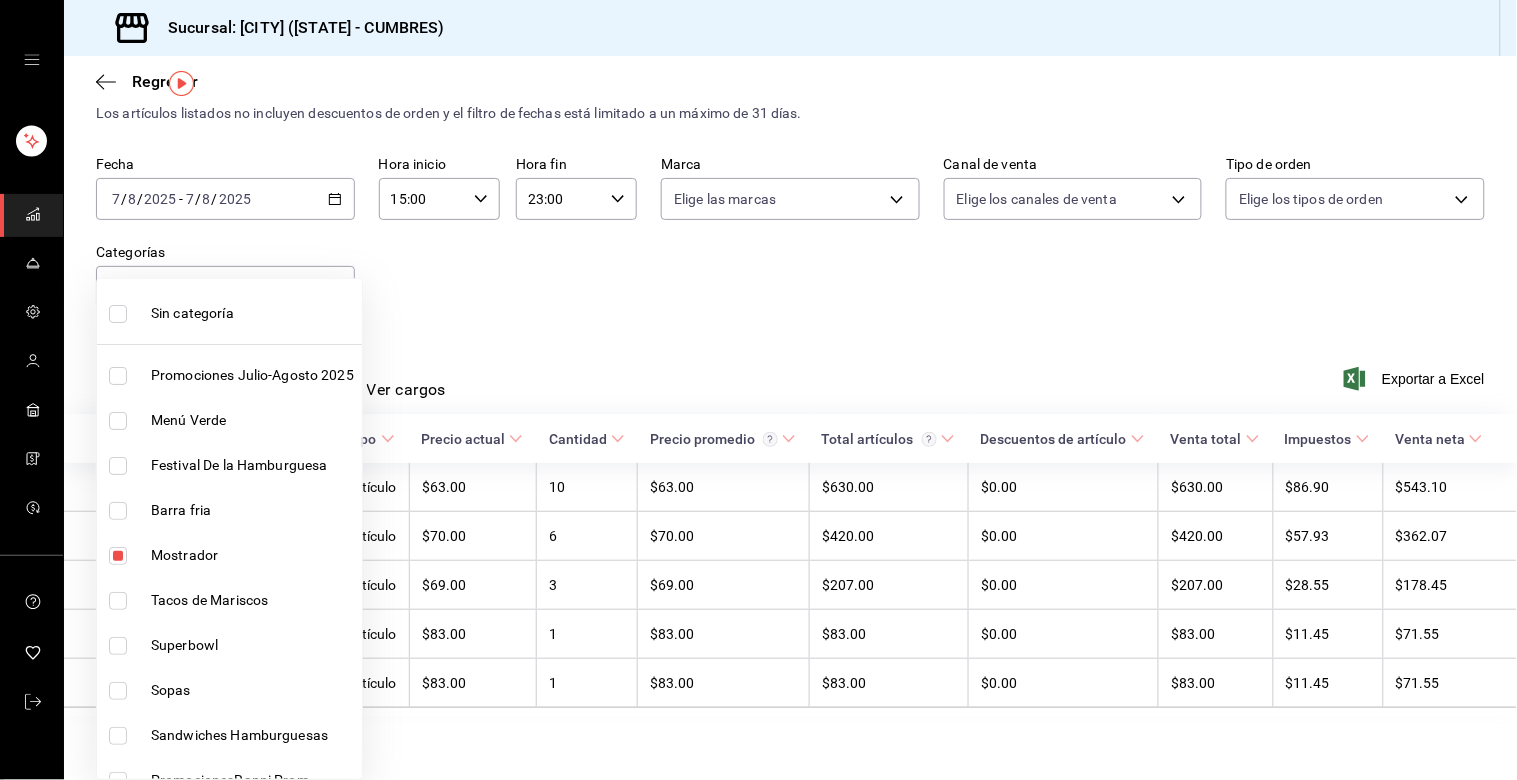 scroll, scrollTop: 111, scrollLeft: 0, axis: vertical 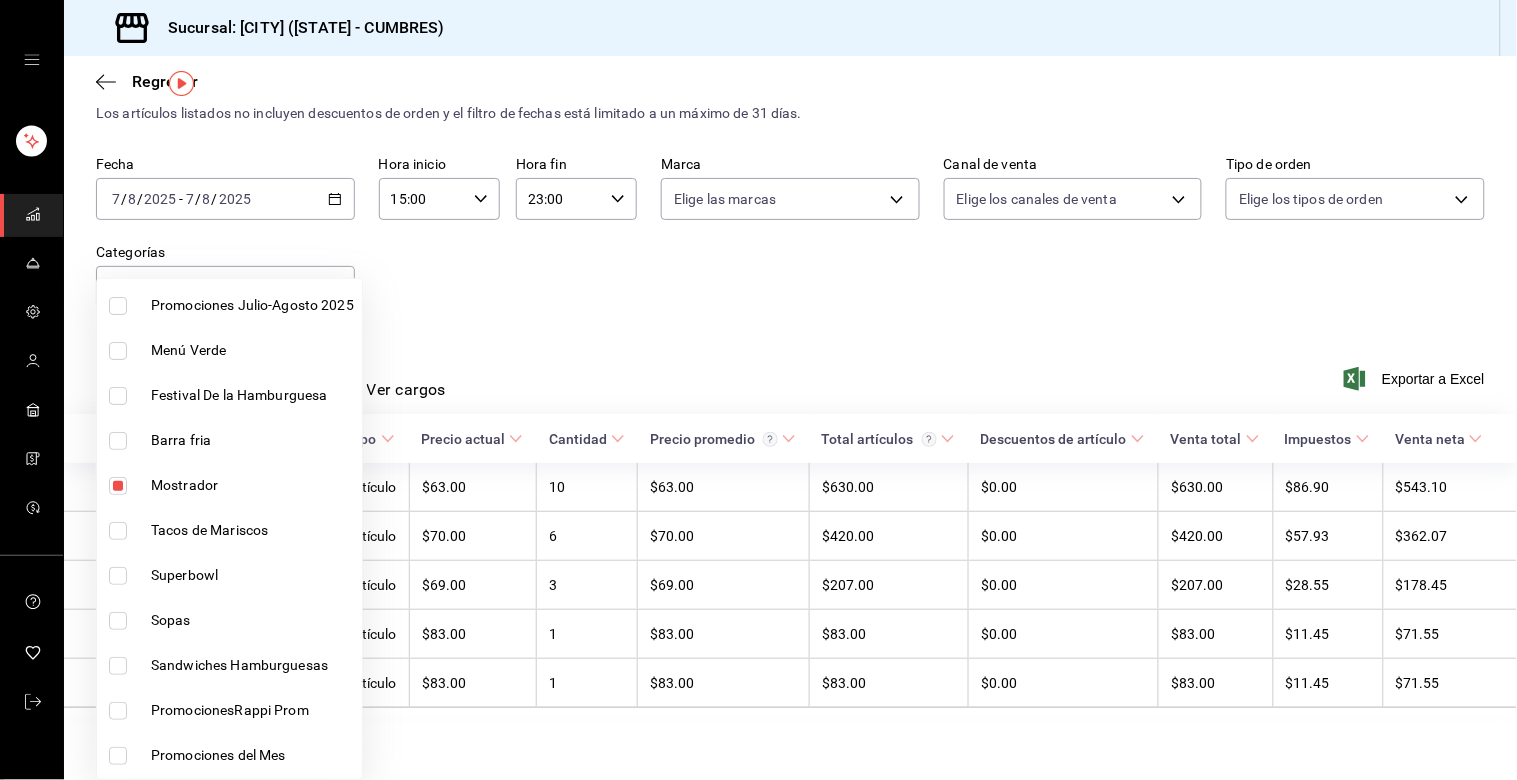 click at bounding box center (122, 486) 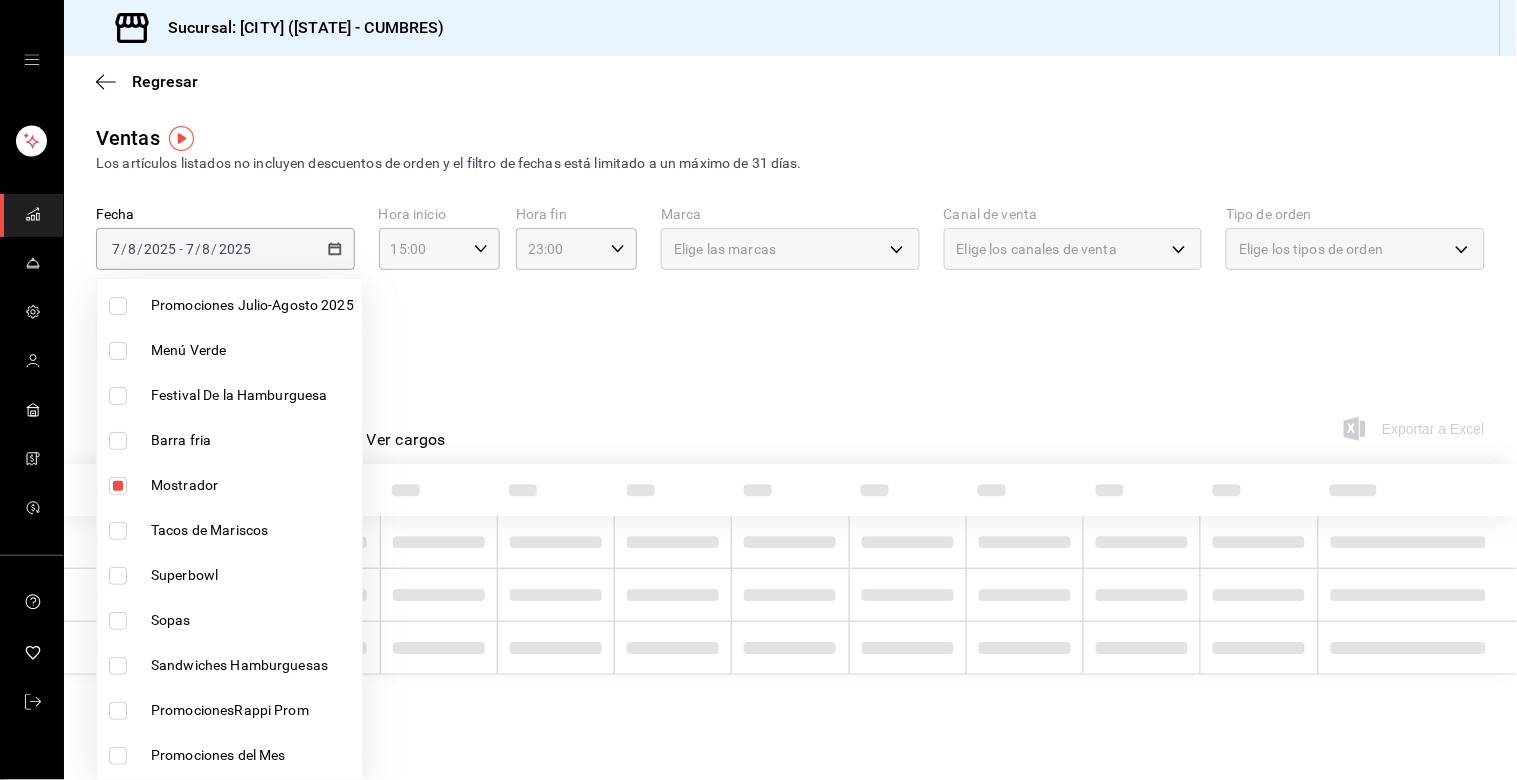 scroll, scrollTop: 0, scrollLeft: 0, axis: both 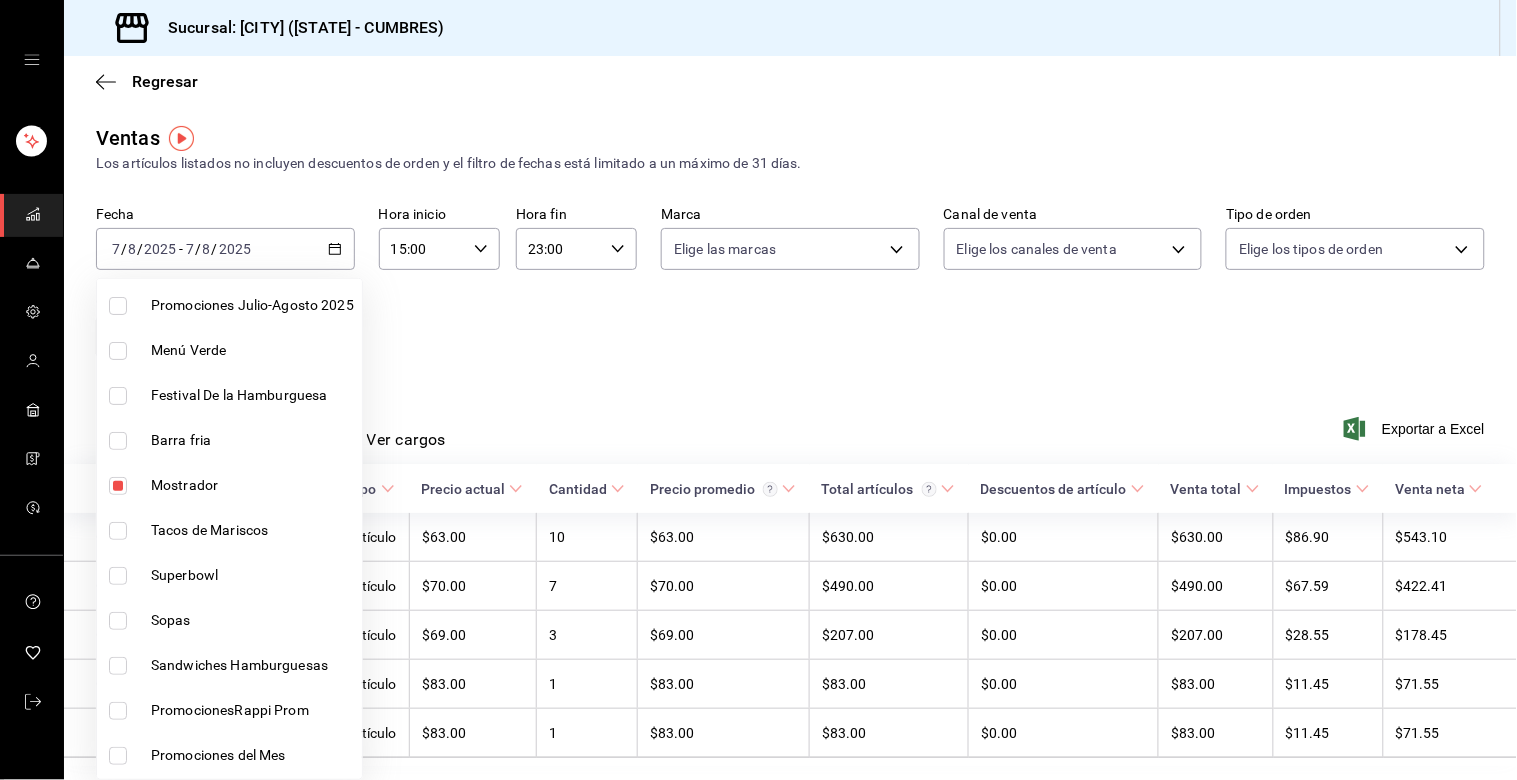 click at bounding box center [118, 486] 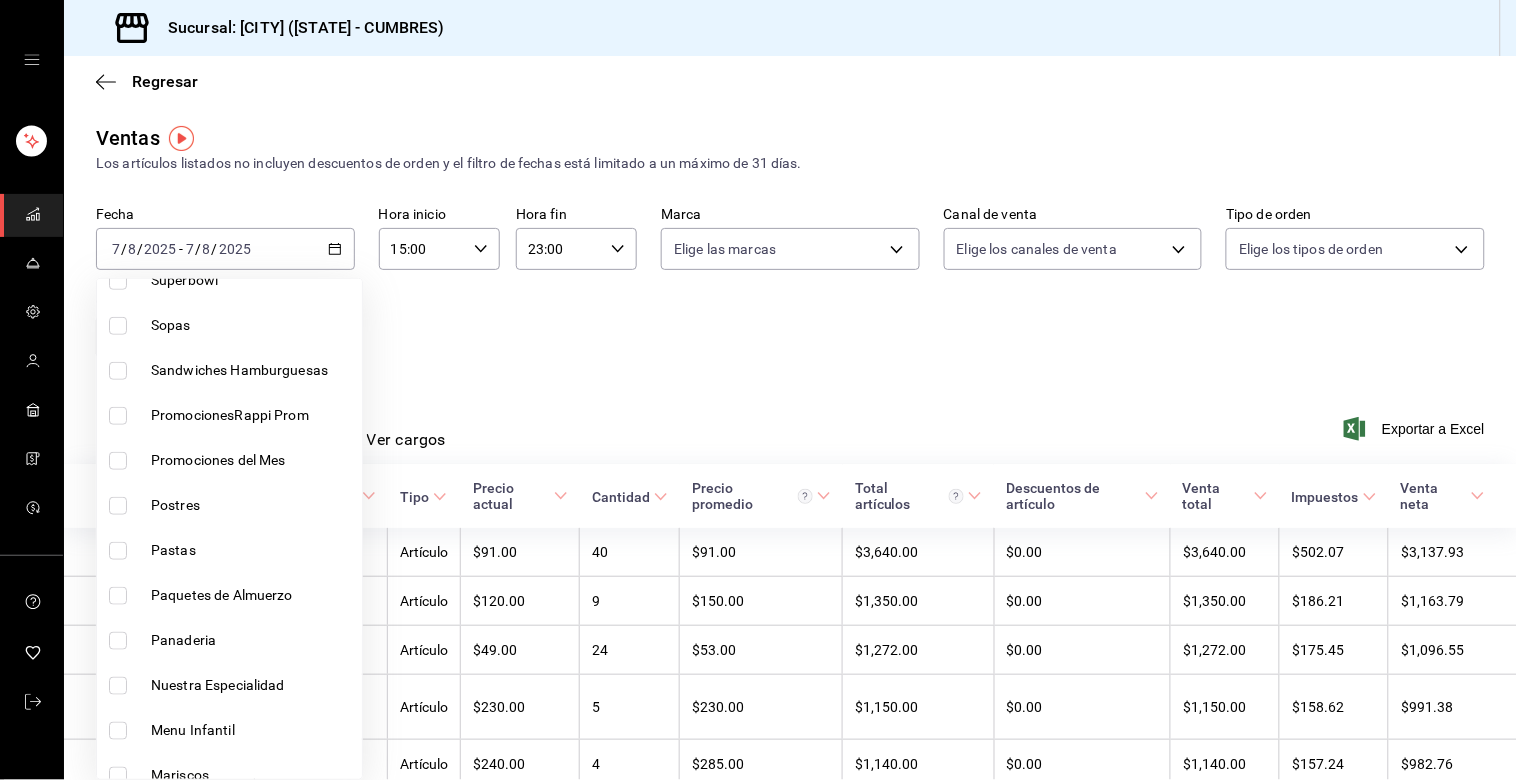 scroll, scrollTop: 444, scrollLeft: 0, axis: vertical 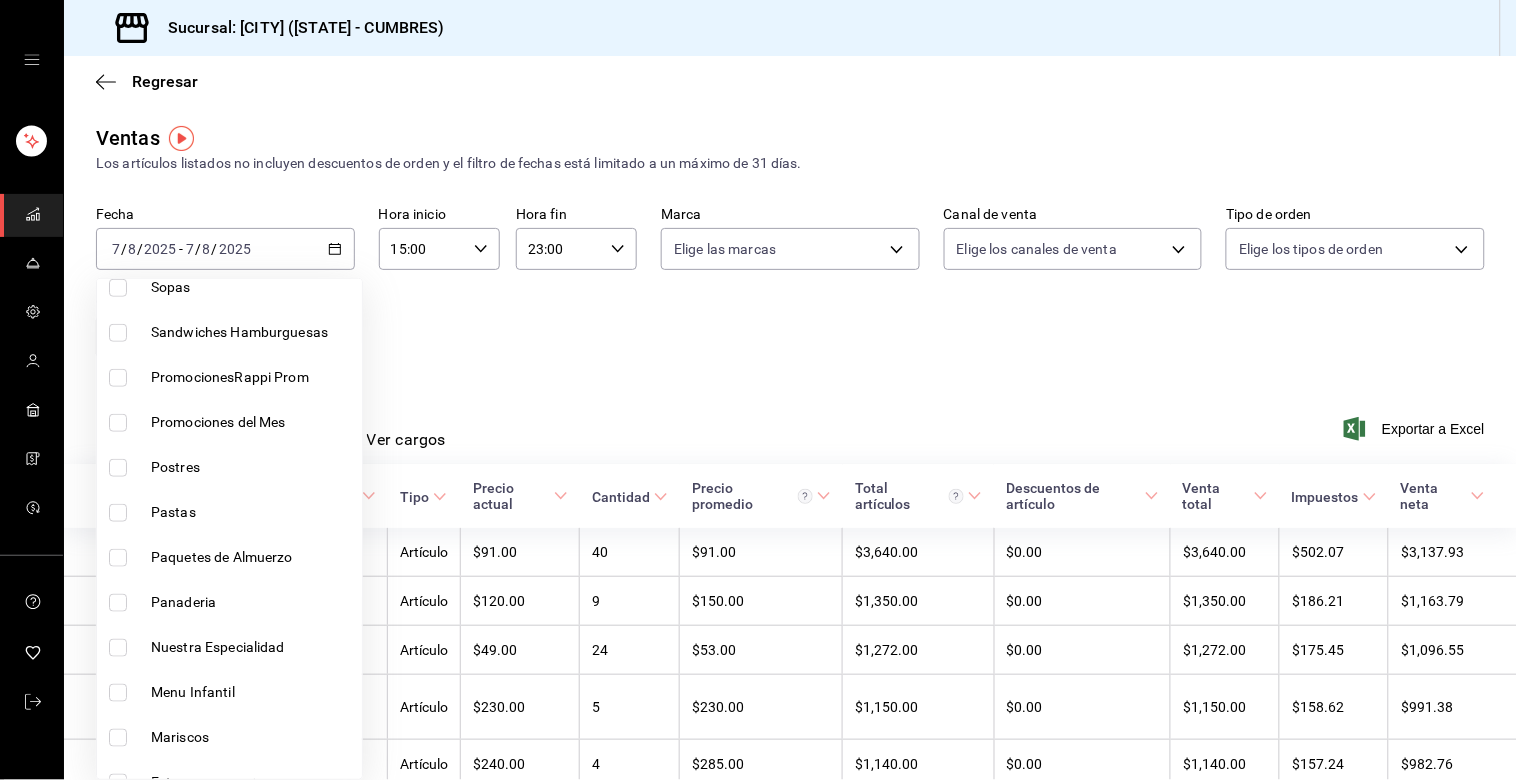 click at bounding box center [118, 468] 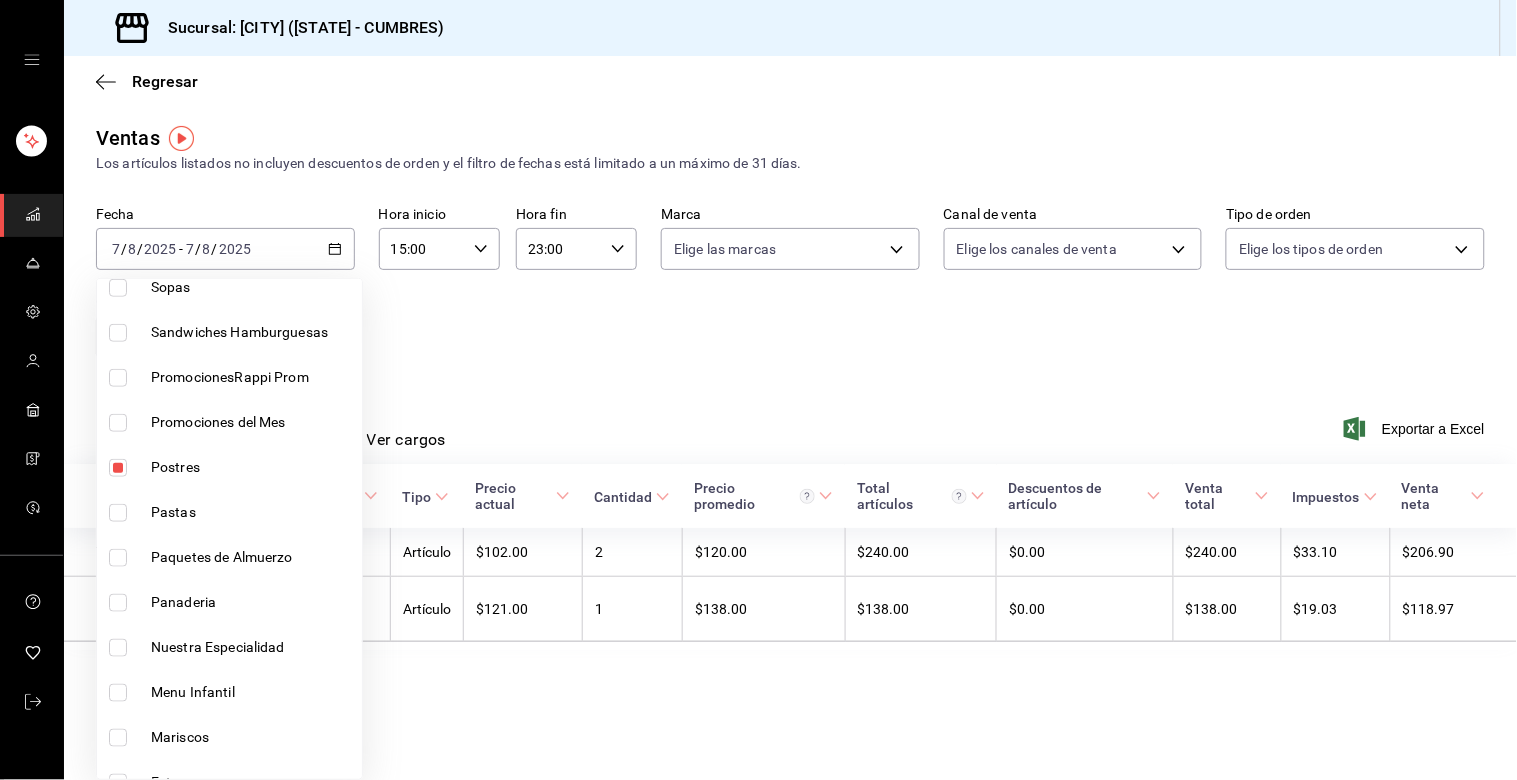 drag, startPoint x: 115, startPoint y: 467, endPoint x: 126, endPoint y: 477, distance: 14.866069 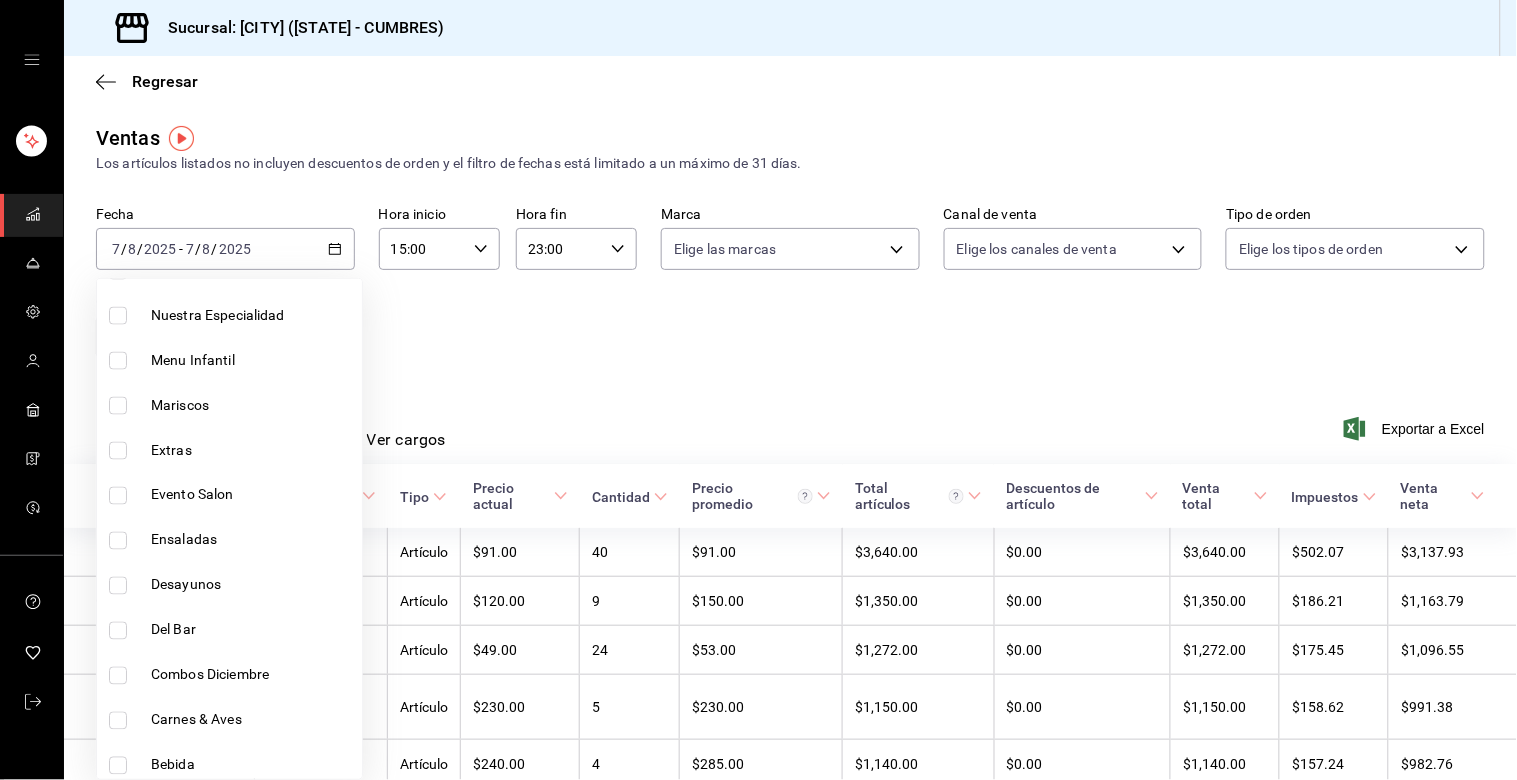 scroll, scrollTop: 888, scrollLeft: 0, axis: vertical 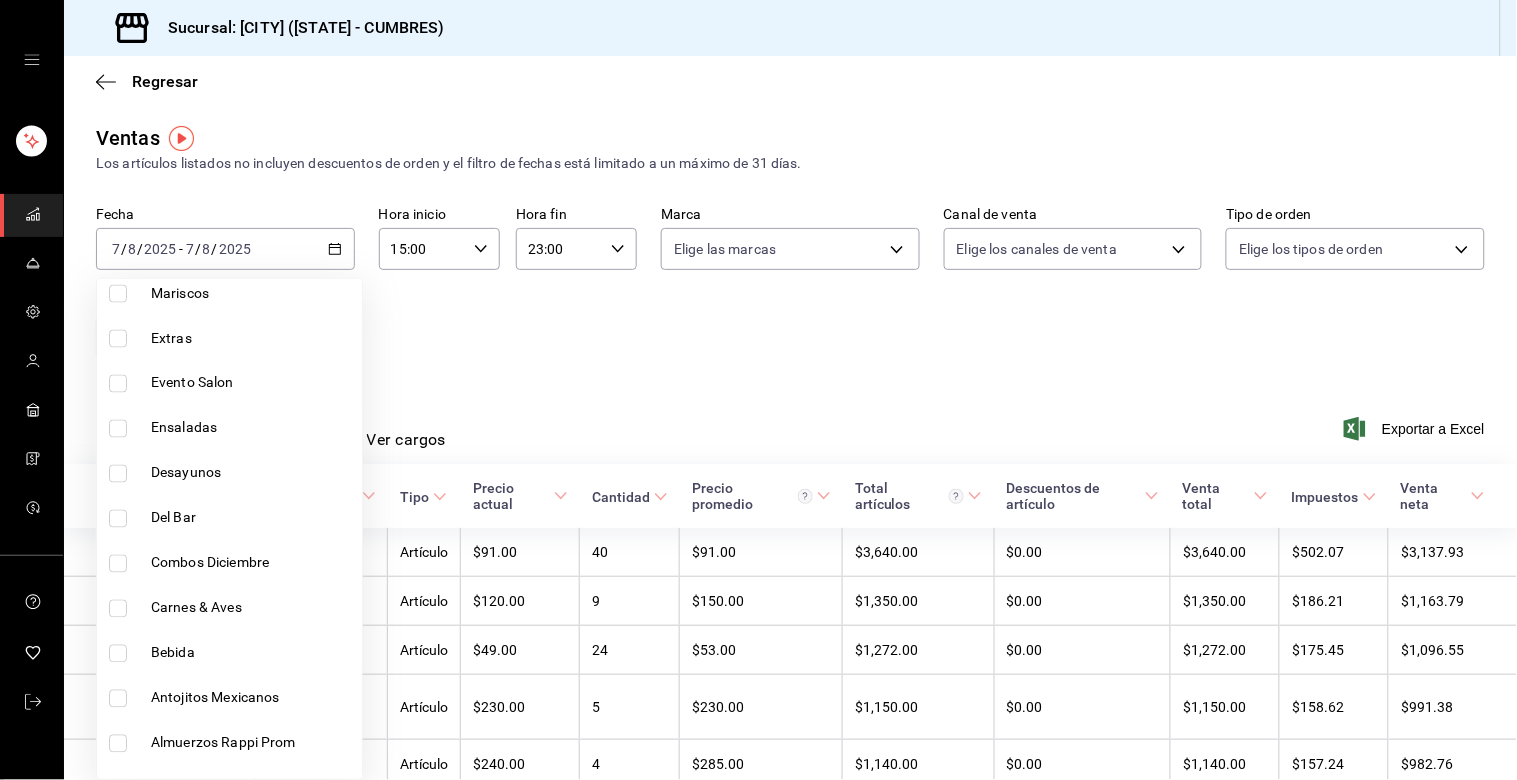 click at bounding box center [118, 519] 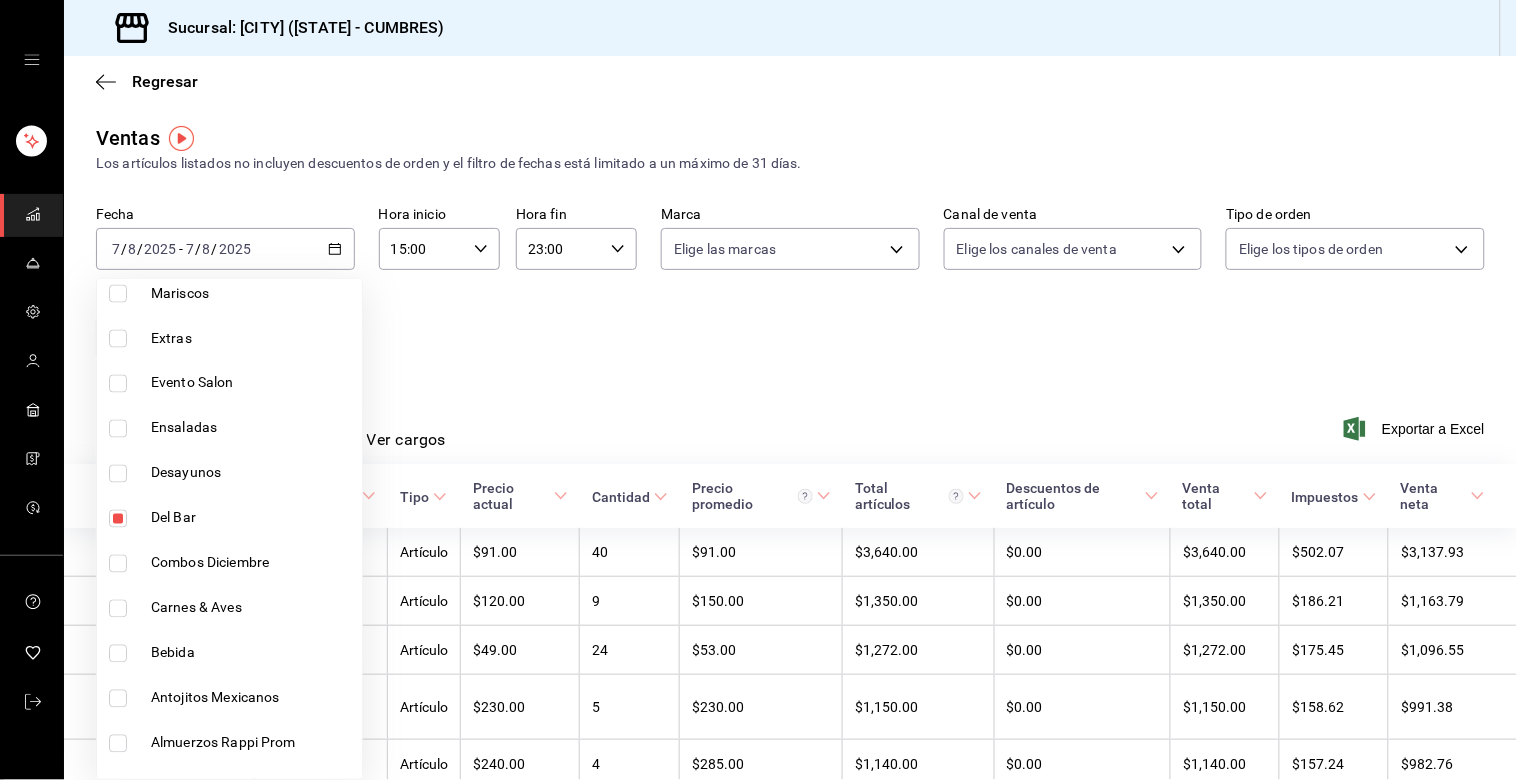 type on "5041f980-30f3-428d-be8c-286edc227efb" 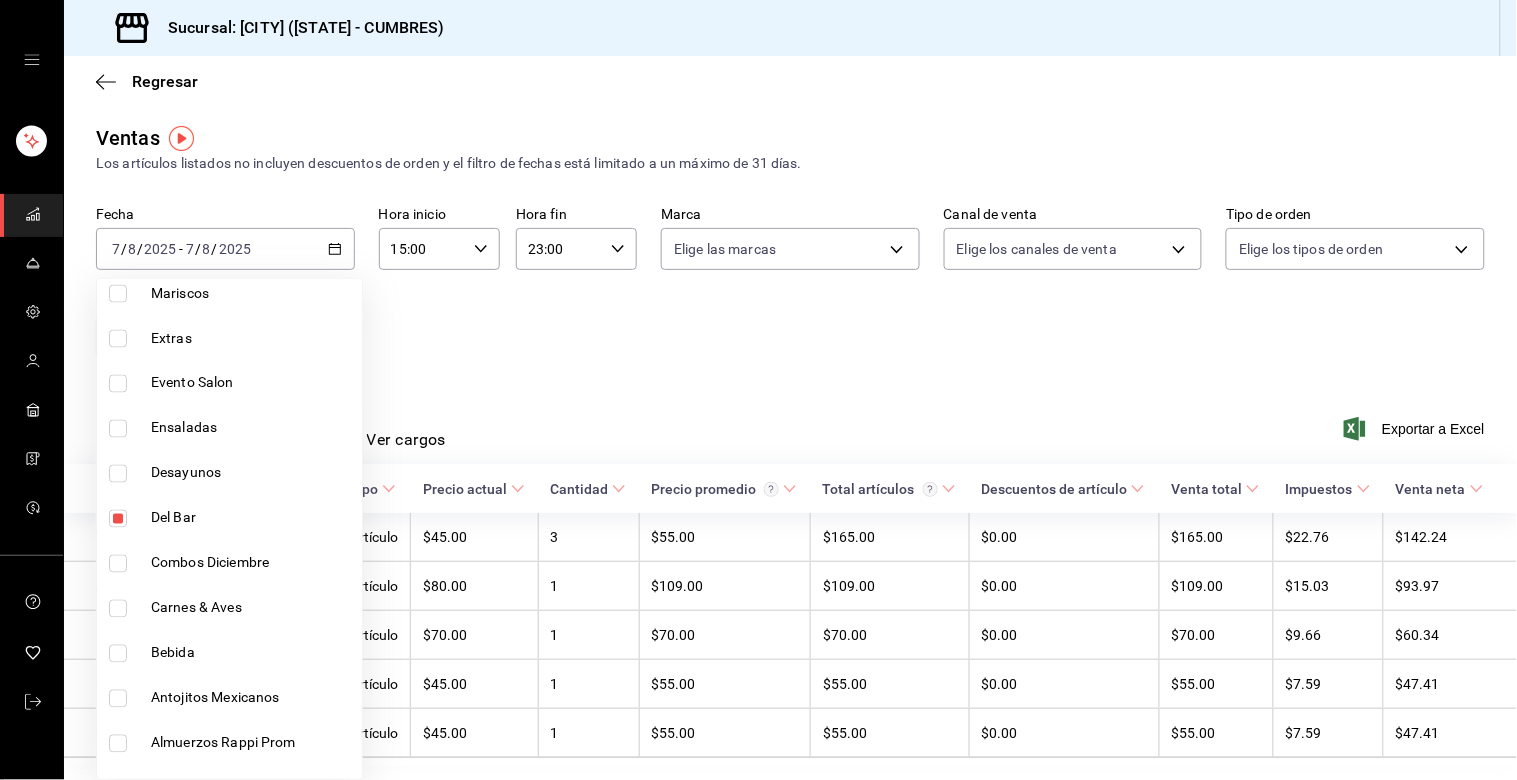 click at bounding box center [758, 390] 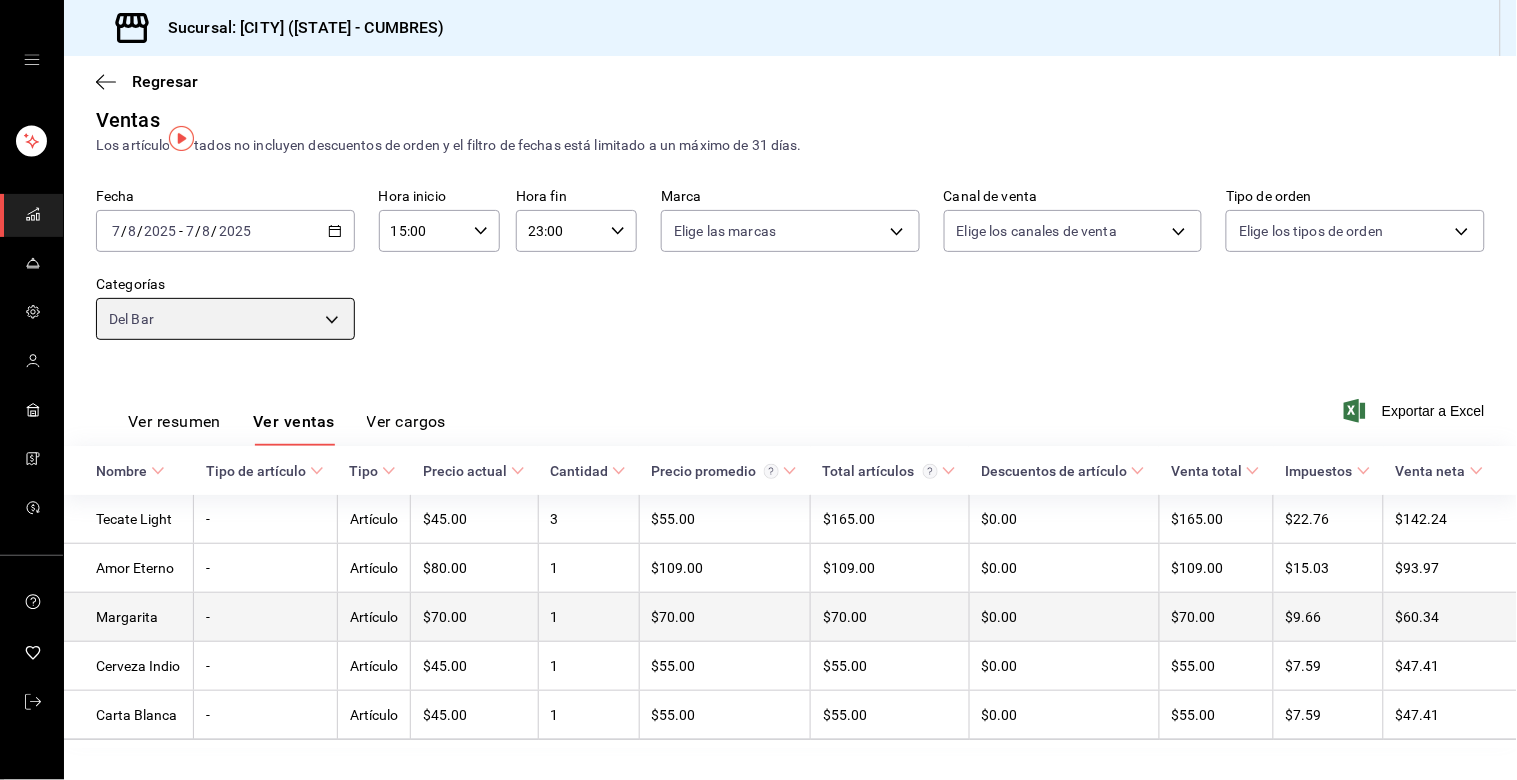 scroll, scrollTop: 0, scrollLeft: 0, axis: both 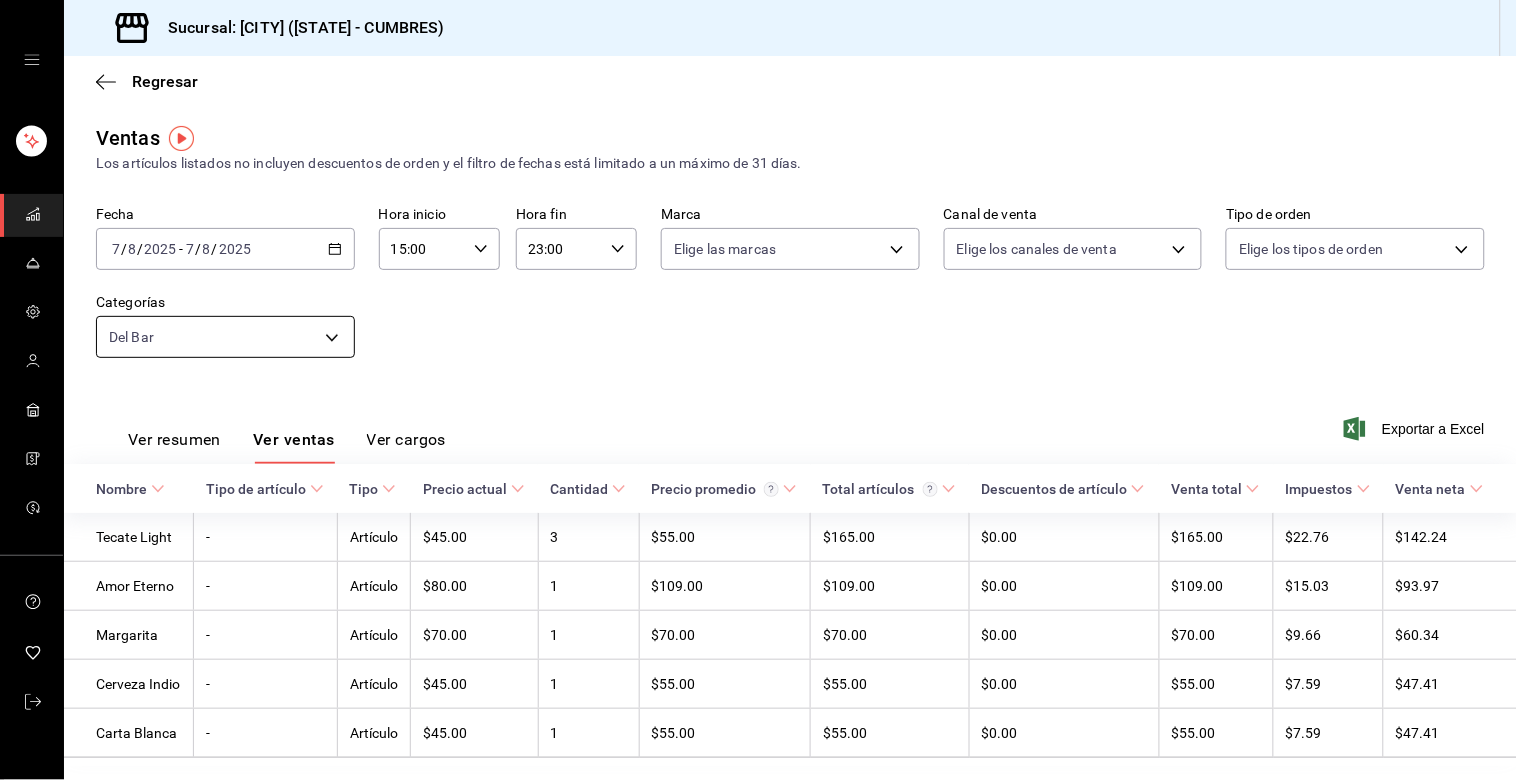 click on "Sucursal: [CITY] ([STATE] - CUMBRES) Regresar Ventas Los artículos listados no incluyen descuentos de orden y el filtro de fechas está limitado a un máximo de 31 días. Fecha [DATE] [DATE] - [DATE] [DATE] Hora inicio [TIME] Hora inicio Hora fin [TIME] Hora fin Marca Elige las marcas Canal de venta Elige los canales de venta Tipo de orden Elige los tipos de orden Categorías Del Bar [UUID] Ver resumen Ver ventas Ver cargos Exportar a Excel Nombre Tipo de artículo Tipo Precio actual Cantidad Precio promedio   Total artículos   Descuentos de artículo Venta total Impuestos Venta neta Tecate Light - Artículo $45.00 3 $55.00 $165.00 $0.00 $165.00 $22.76 $142.24 Amor Eterno - Artículo $80.00 1 $109.00 $109.00 $0.00 $109.00 $15.03 $93.97 Margarita - Artículo $70.00 1 $70.00 $70.00 $0.00 $70.00 $9.66 $60.34 Cerveza Indio - Artículo $45.00 1 $55.00 $55.00 $0.00 $55.00 $7.59 $47.41 Carta Blanca - Artículo $45.00 1 $55.00 $55.00 $0.00 $55.00 $7.59 $47.41 Ir a video" at bounding box center [758, 390] 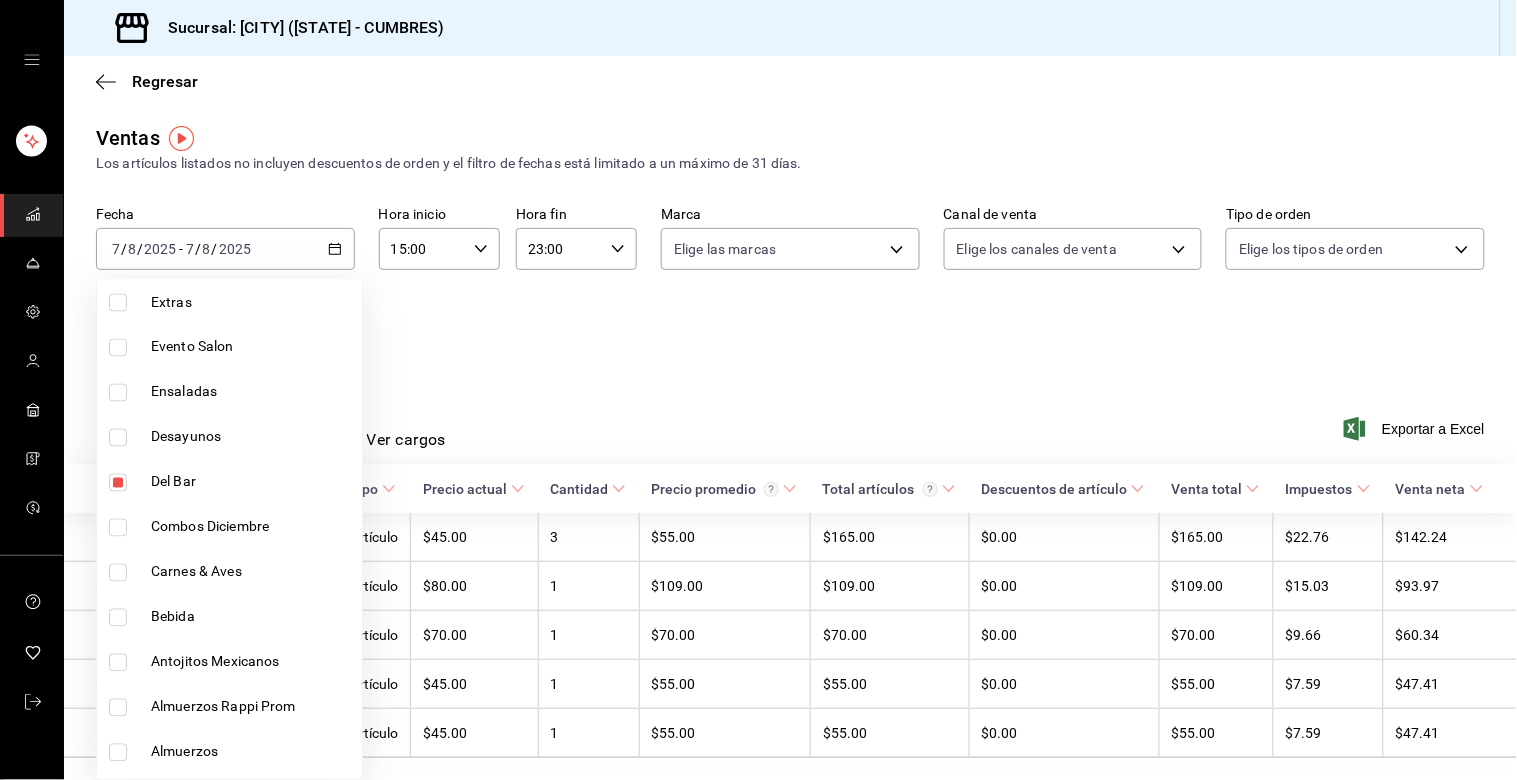scroll, scrollTop: 1000, scrollLeft: 0, axis: vertical 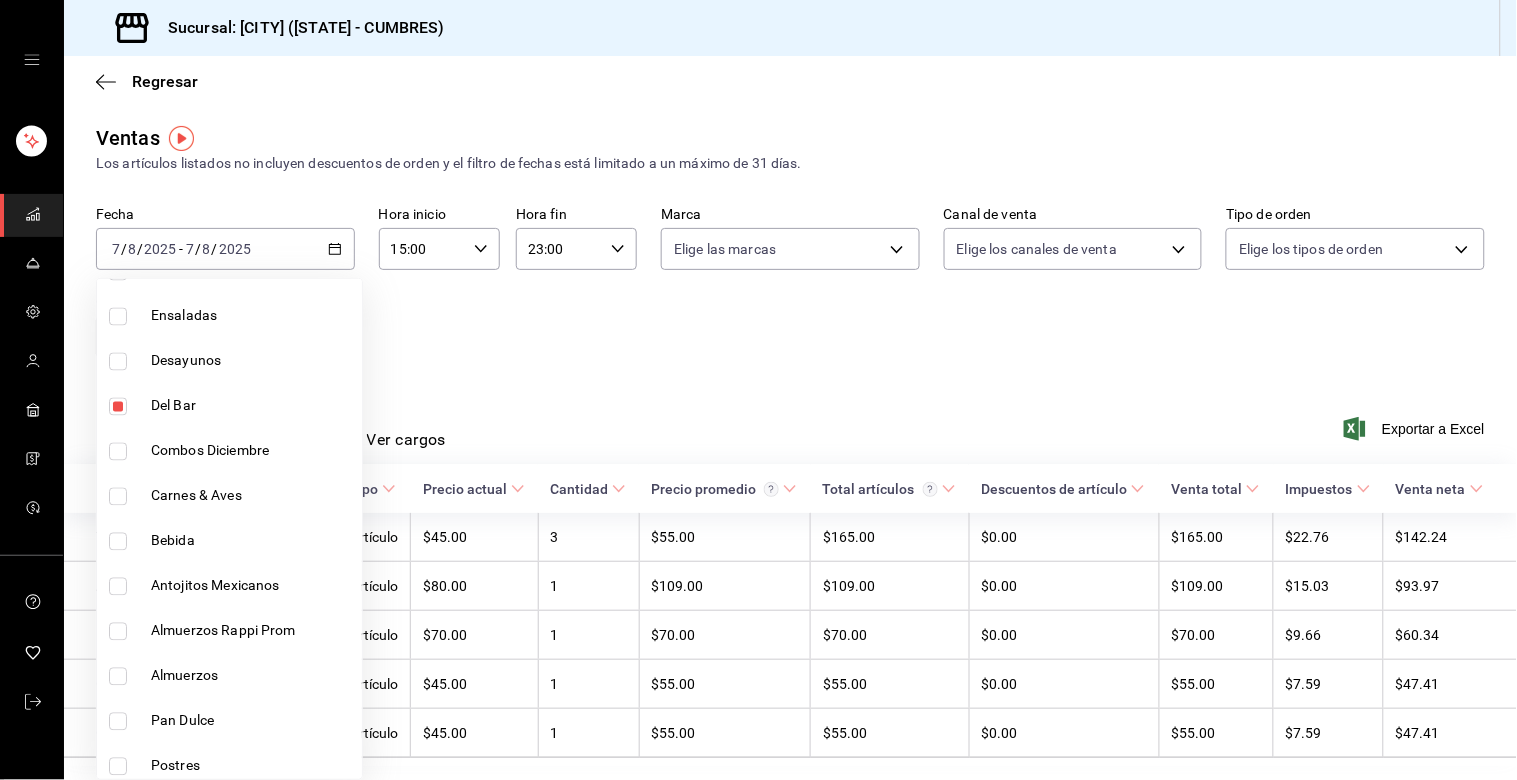 drag, startPoint x: 117, startPoint y: 401, endPoint x: 127, endPoint y: 400, distance: 10.049875 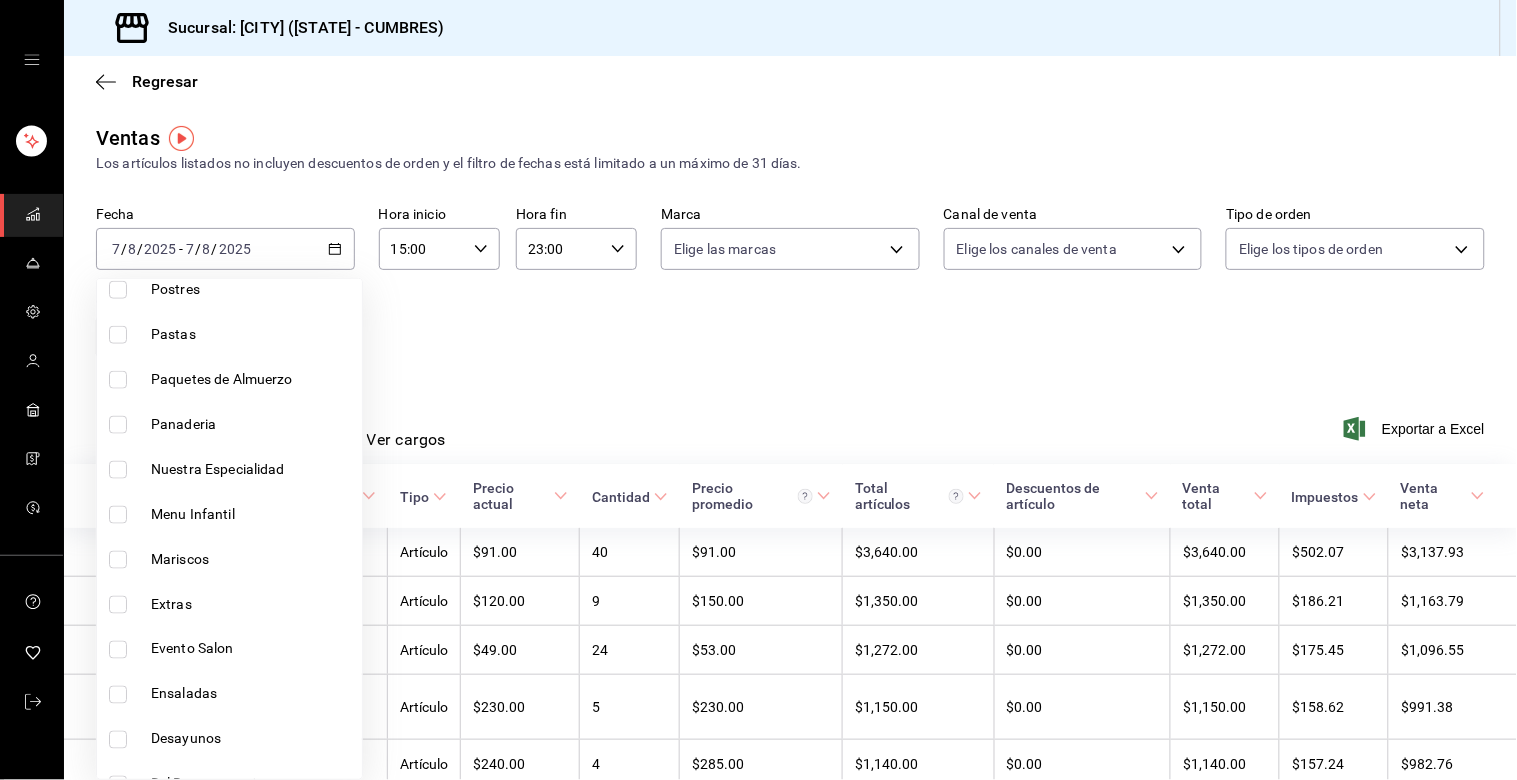 scroll, scrollTop: 568, scrollLeft: 0, axis: vertical 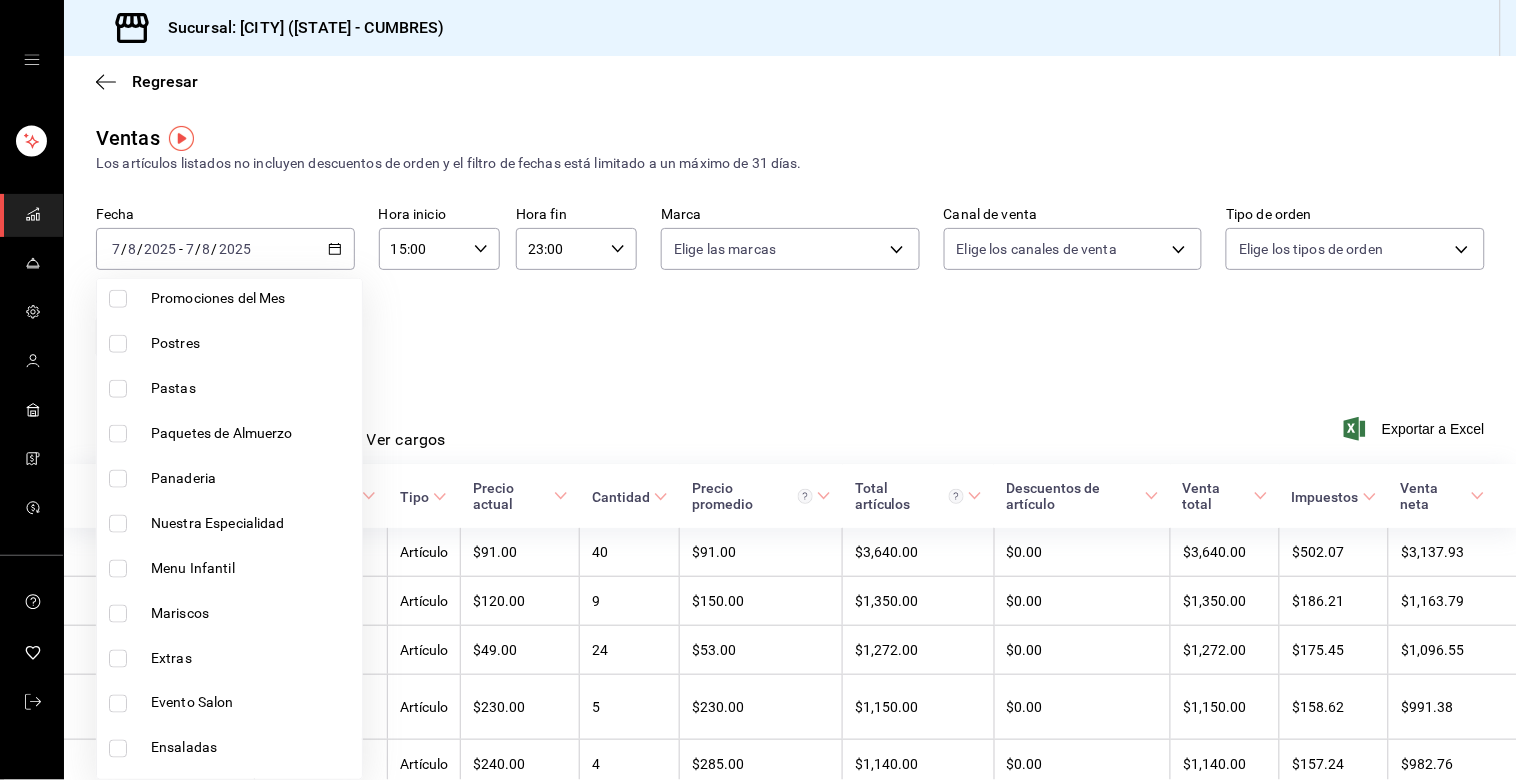 click at bounding box center (118, 479) 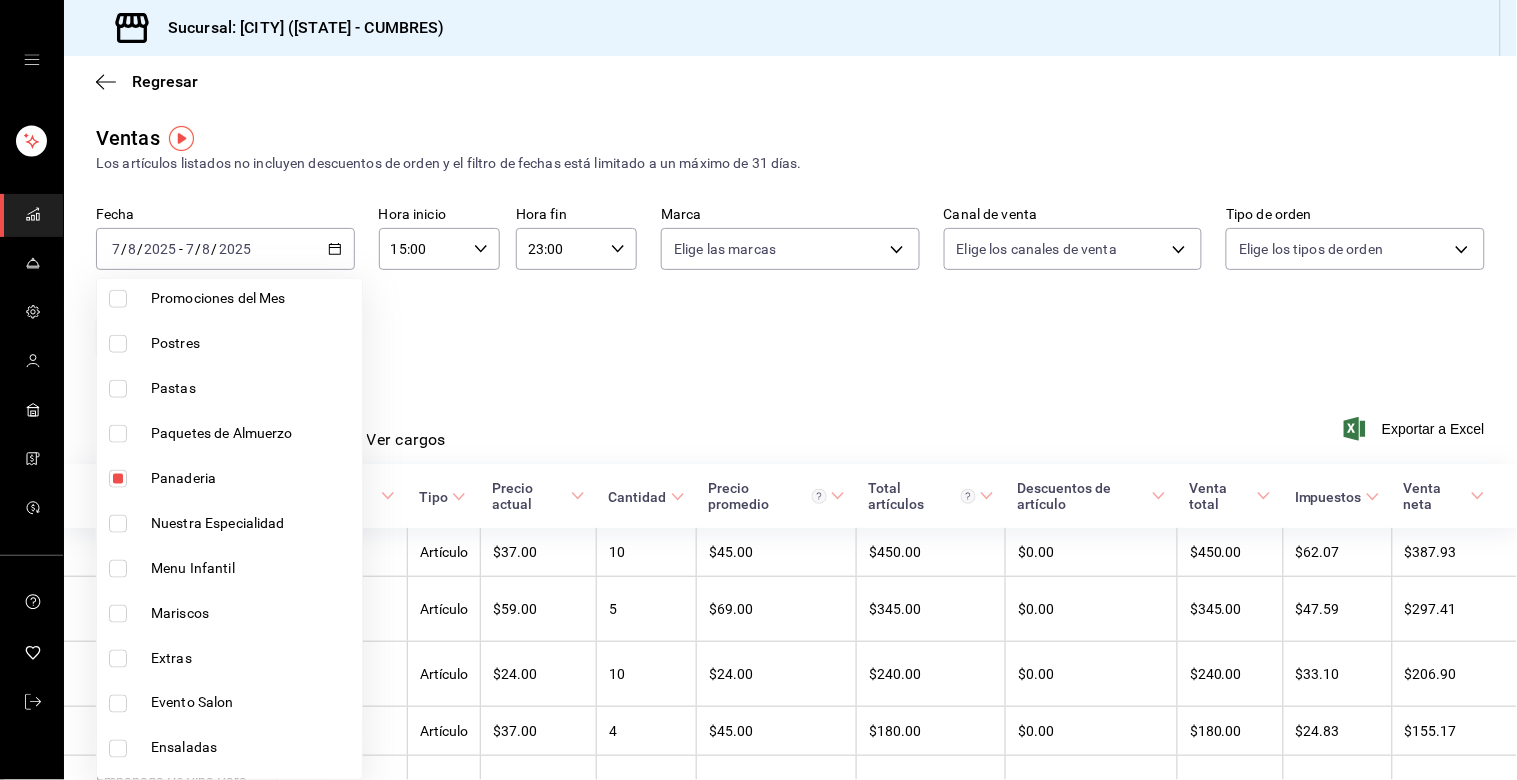 click at bounding box center (758, 390) 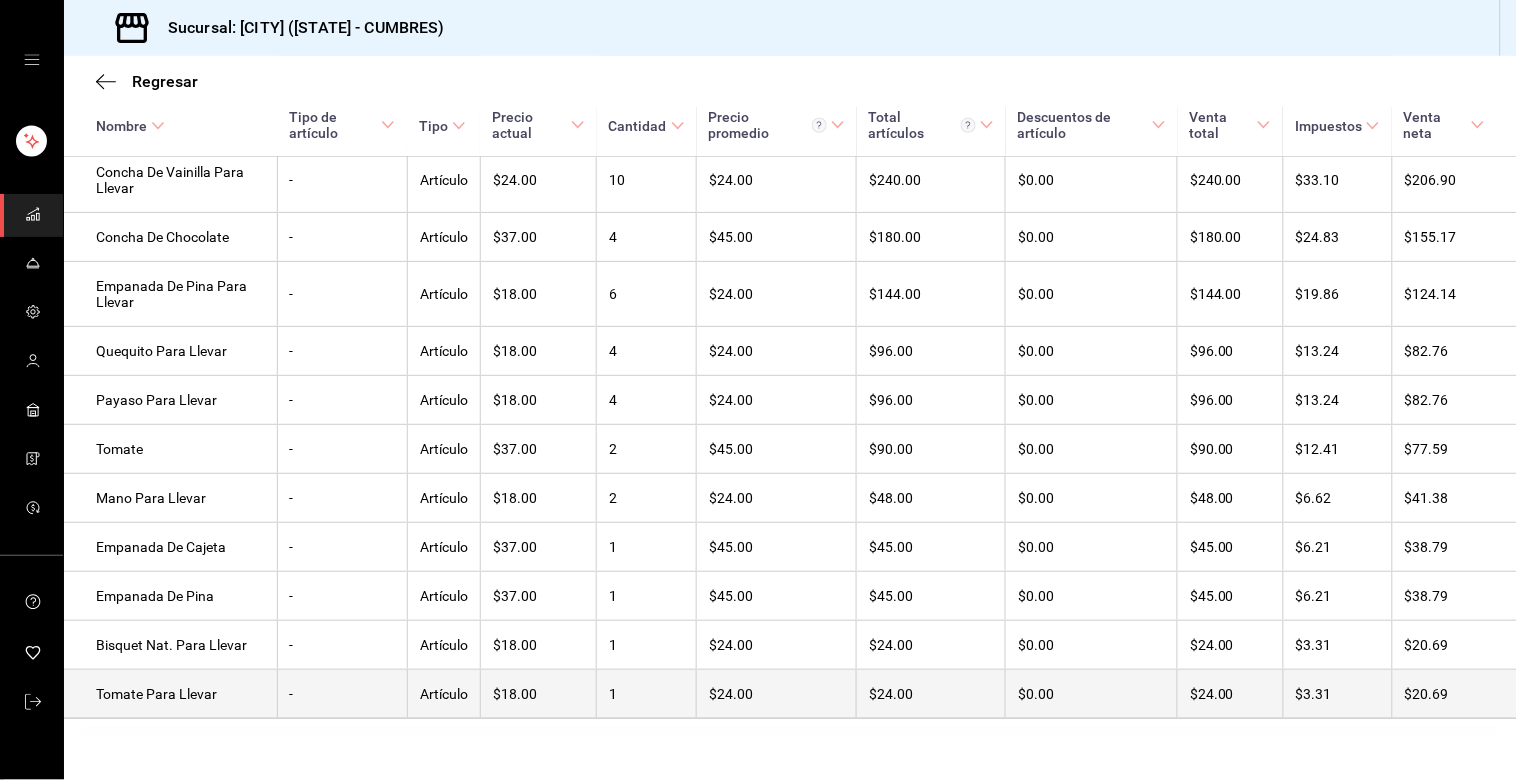 scroll, scrollTop: 555, scrollLeft: 0, axis: vertical 